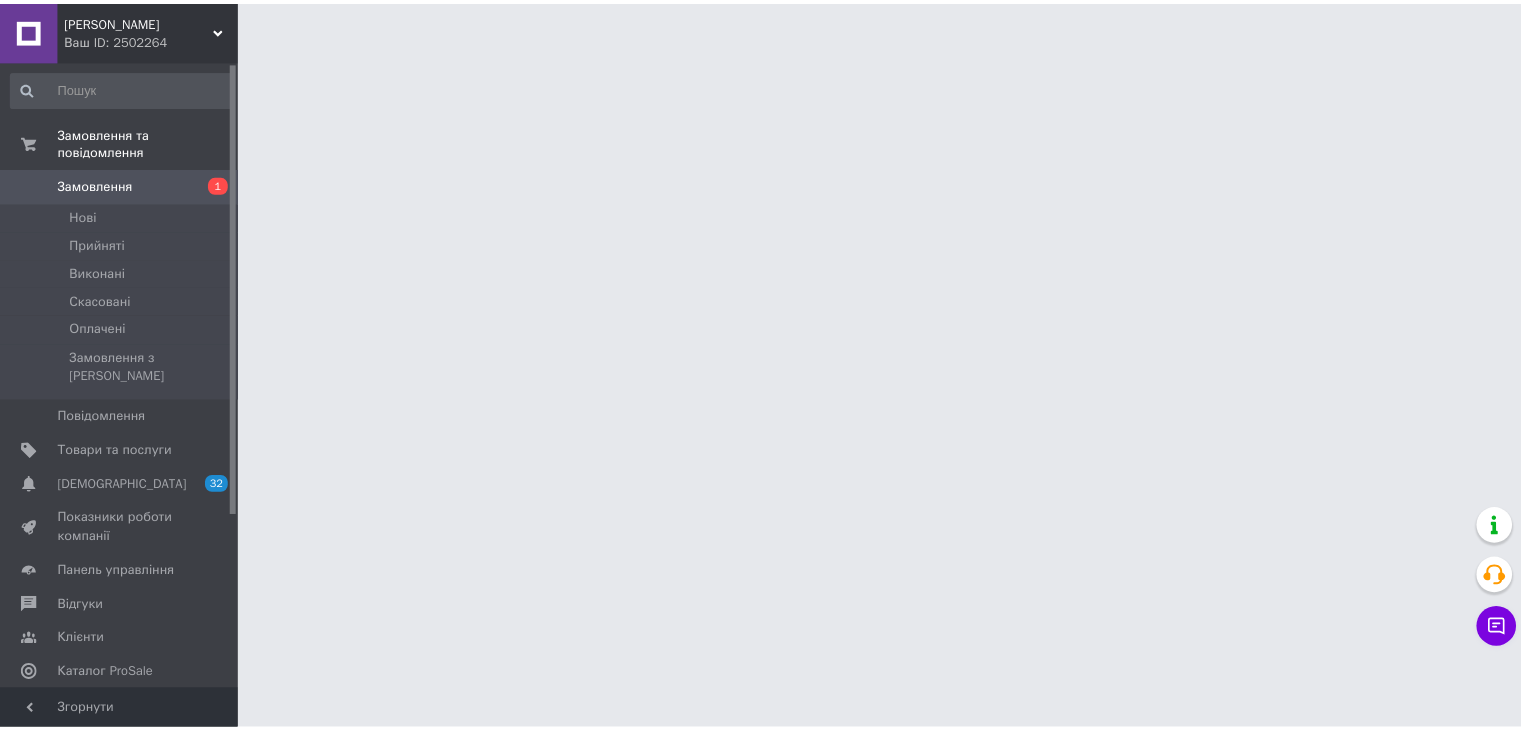 scroll, scrollTop: 0, scrollLeft: 0, axis: both 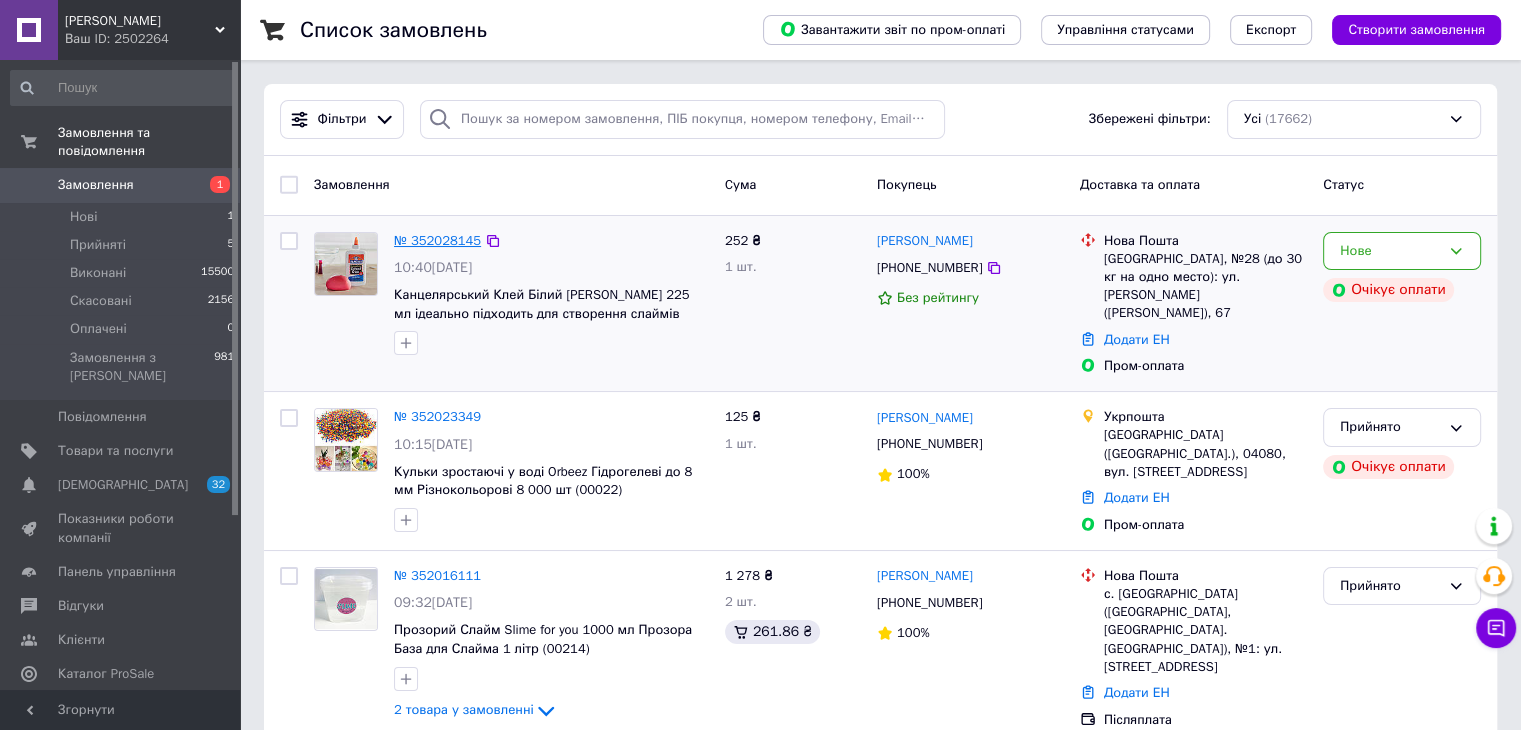 click on "№ 352028145" at bounding box center (437, 240) 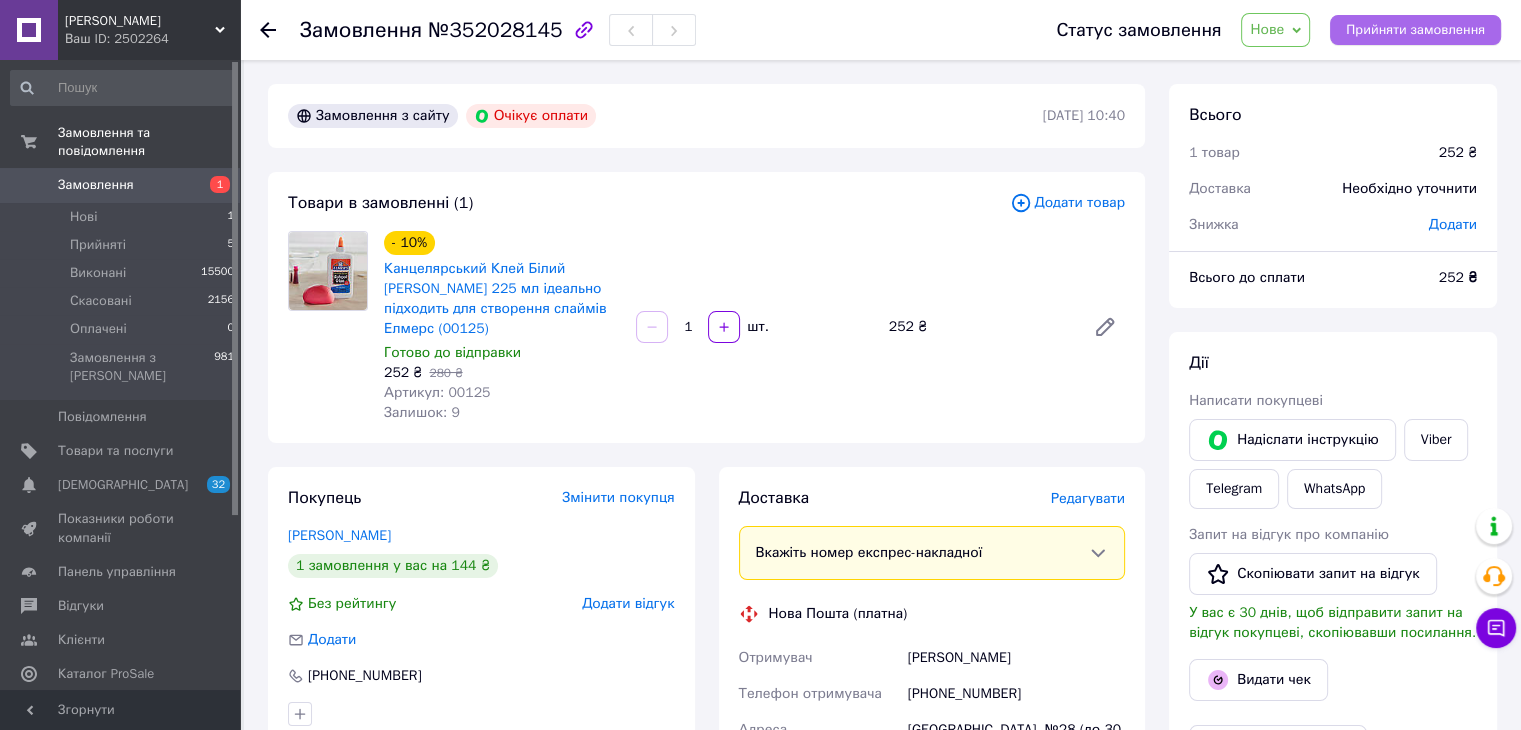 click on "Прийняти замовлення" at bounding box center (1415, 30) 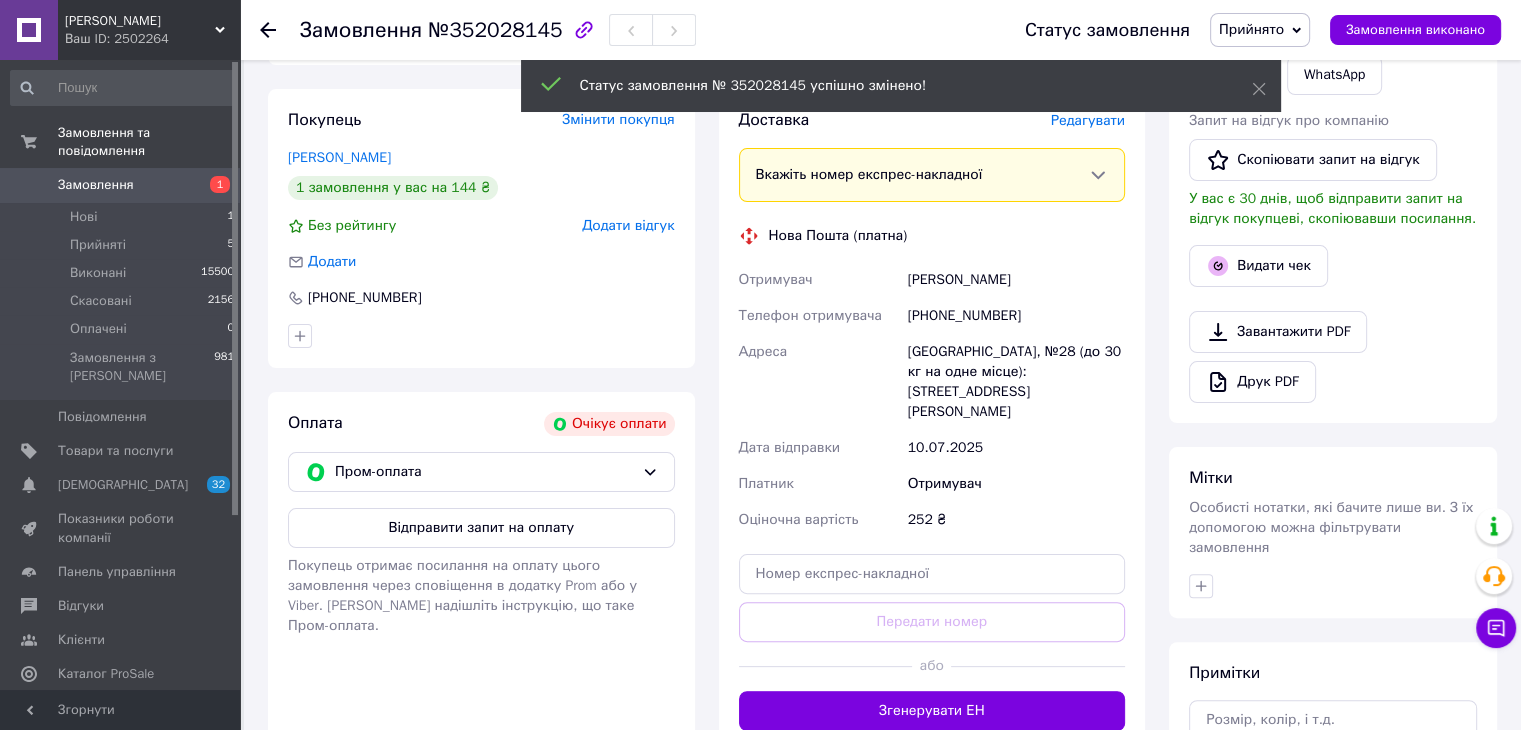 scroll, scrollTop: 400, scrollLeft: 0, axis: vertical 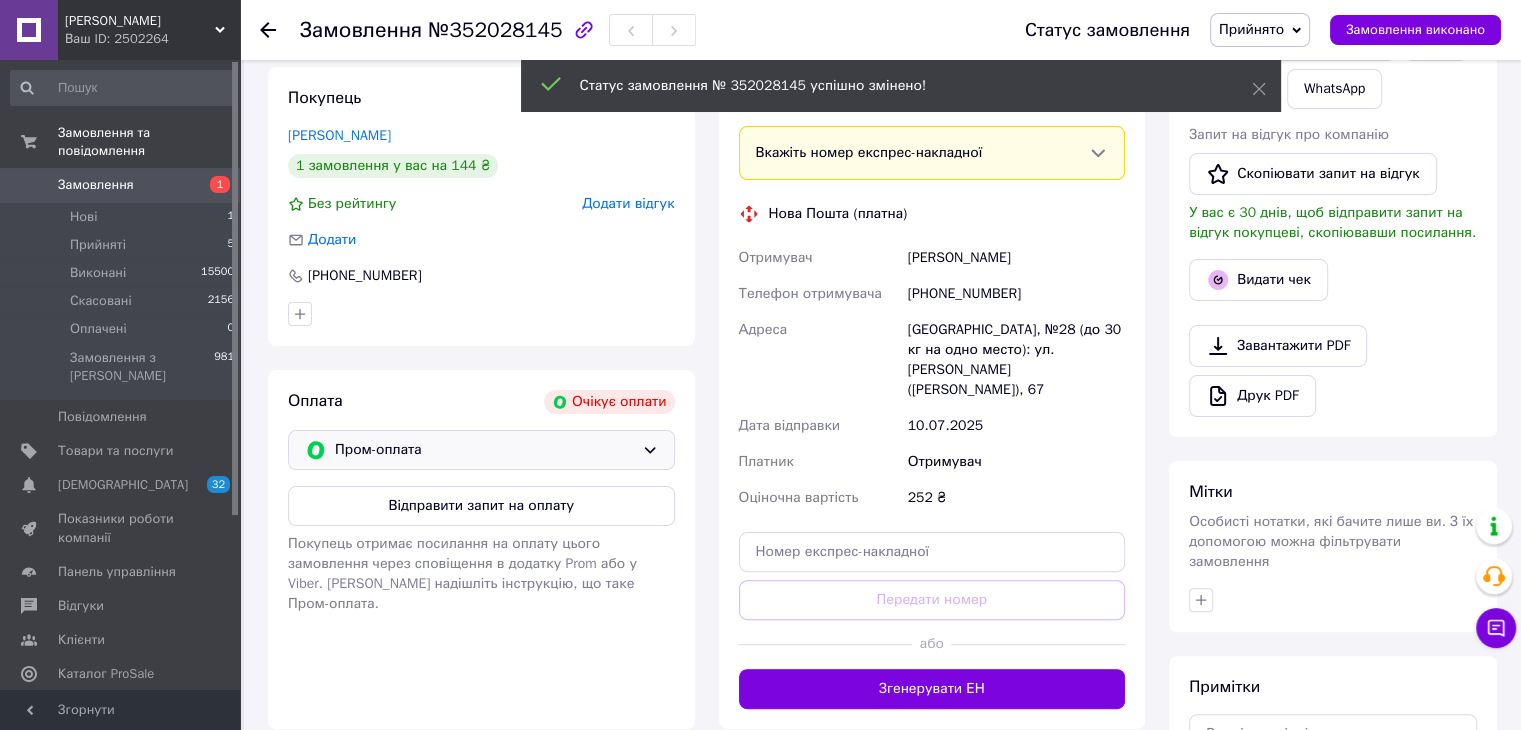 click on "Пром-оплата" at bounding box center (484, 450) 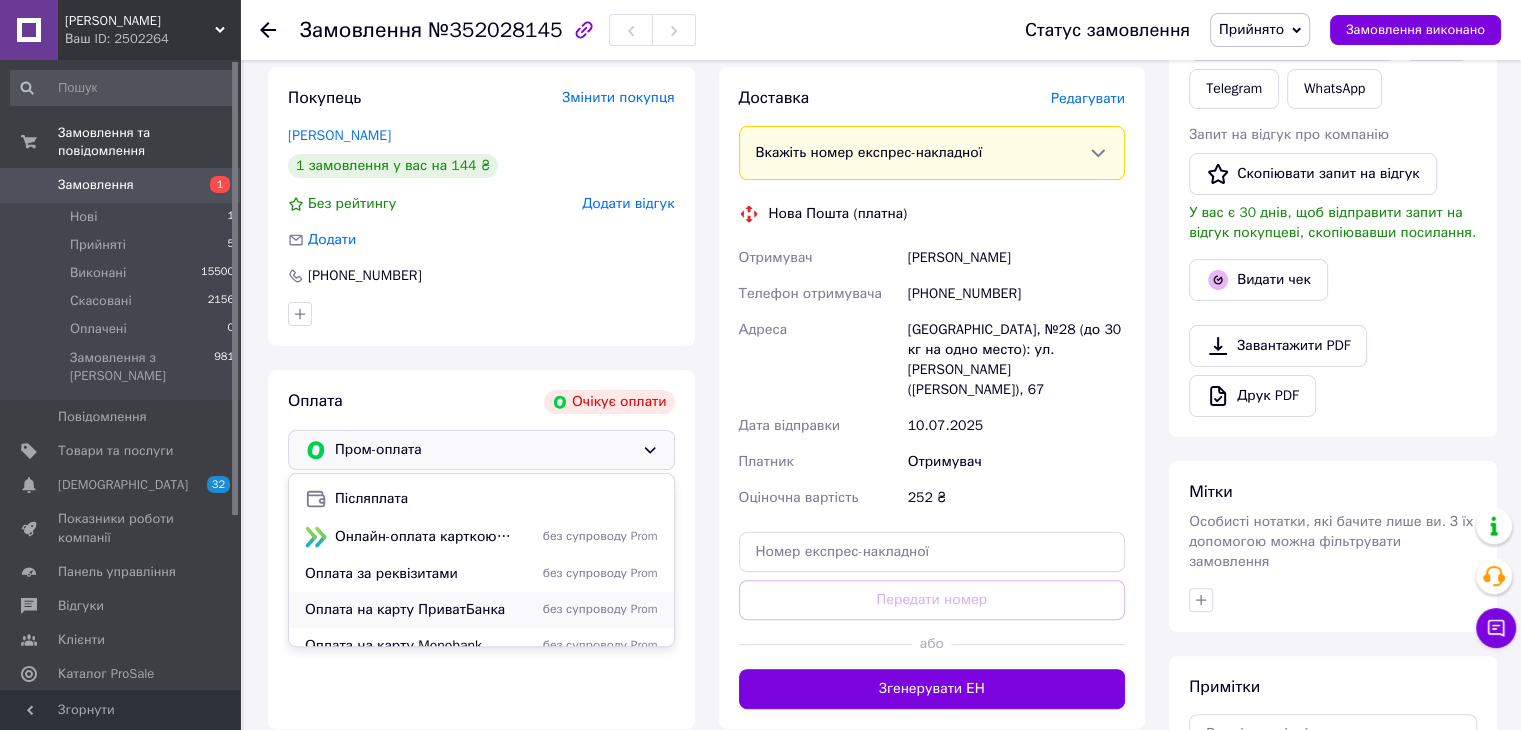 scroll, scrollTop: 50, scrollLeft: 0, axis: vertical 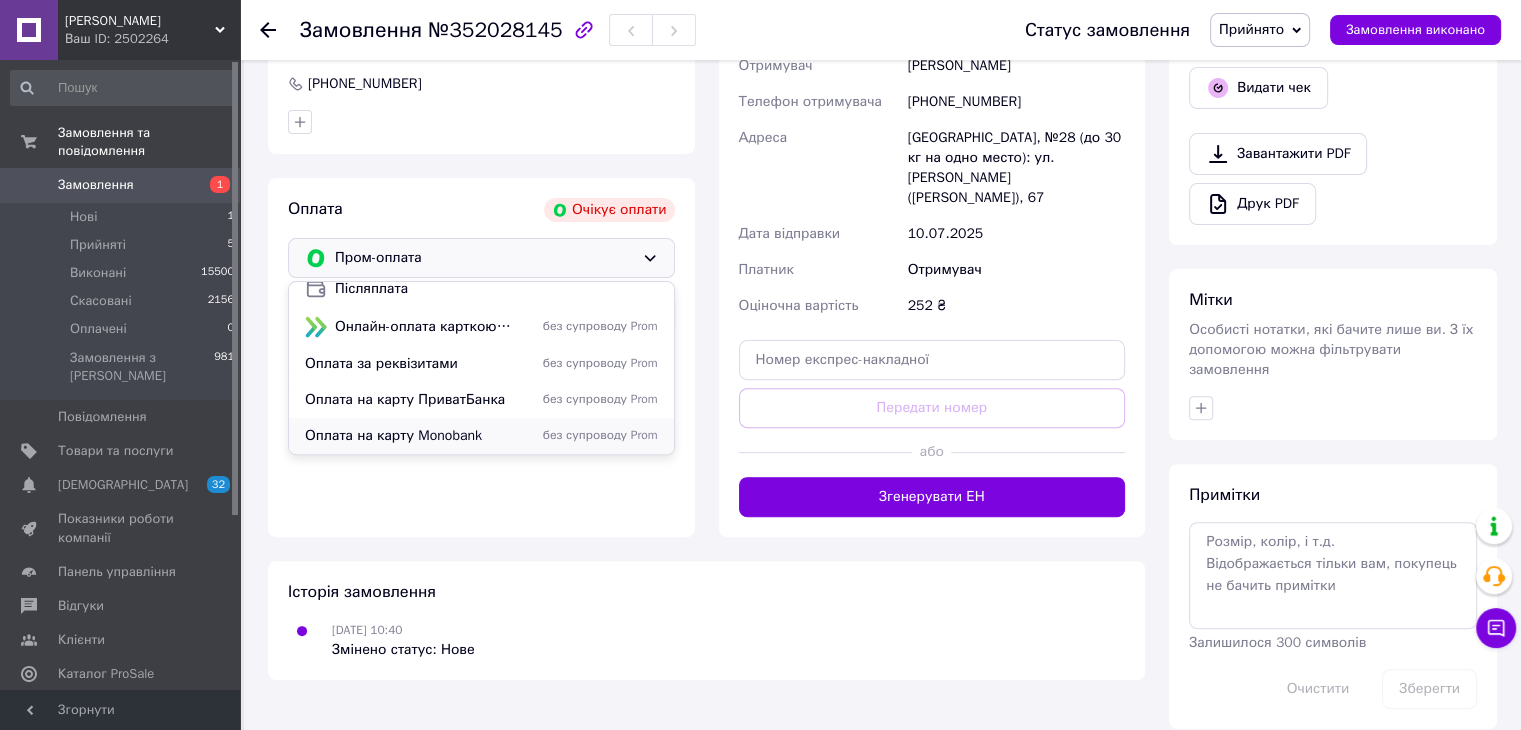 click on "Оплата на карту Monobank" at bounding box center (409, 436) 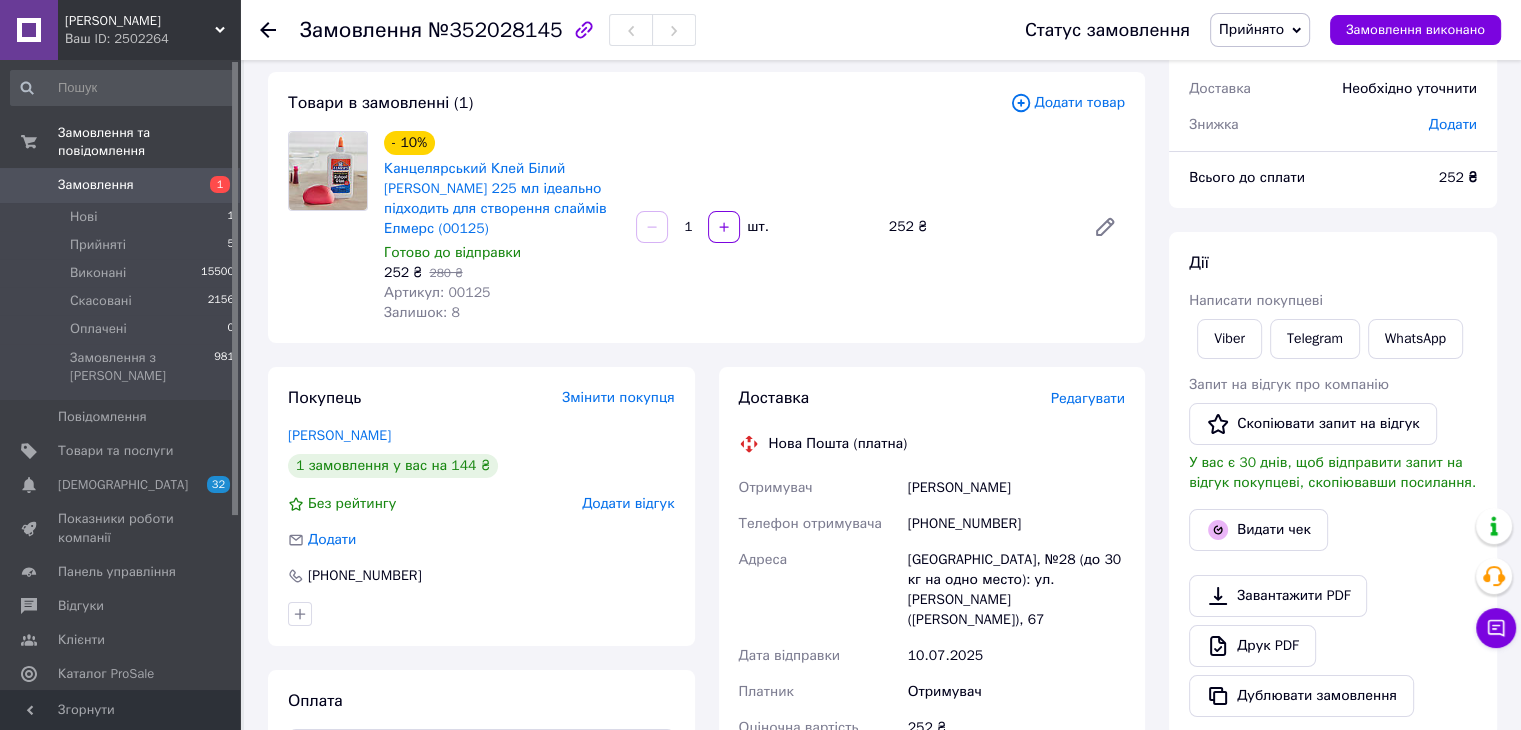 scroll, scrollTop: 0, scrollLeft: 0, axis: both 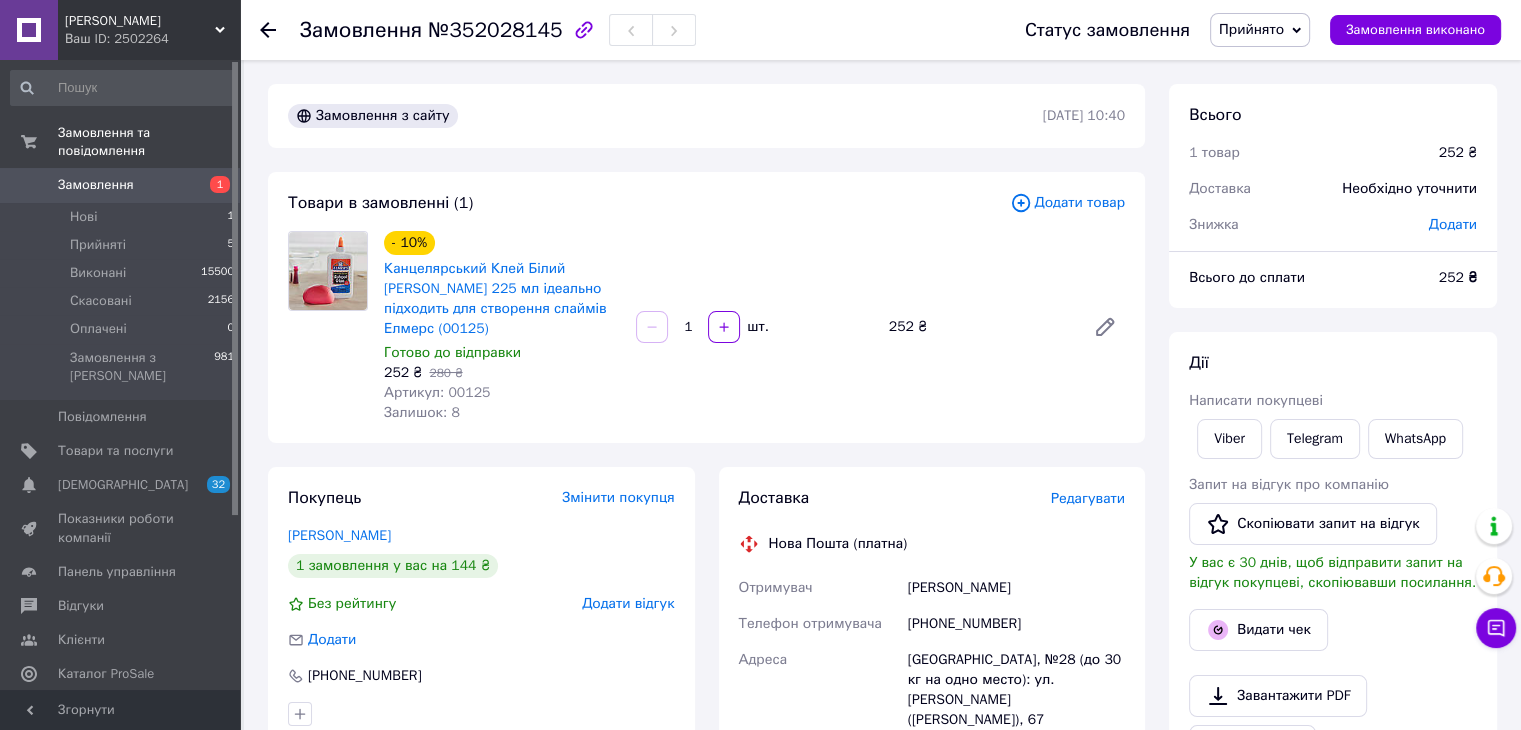 click on "Замовлення" at bounding box center [121, 185] 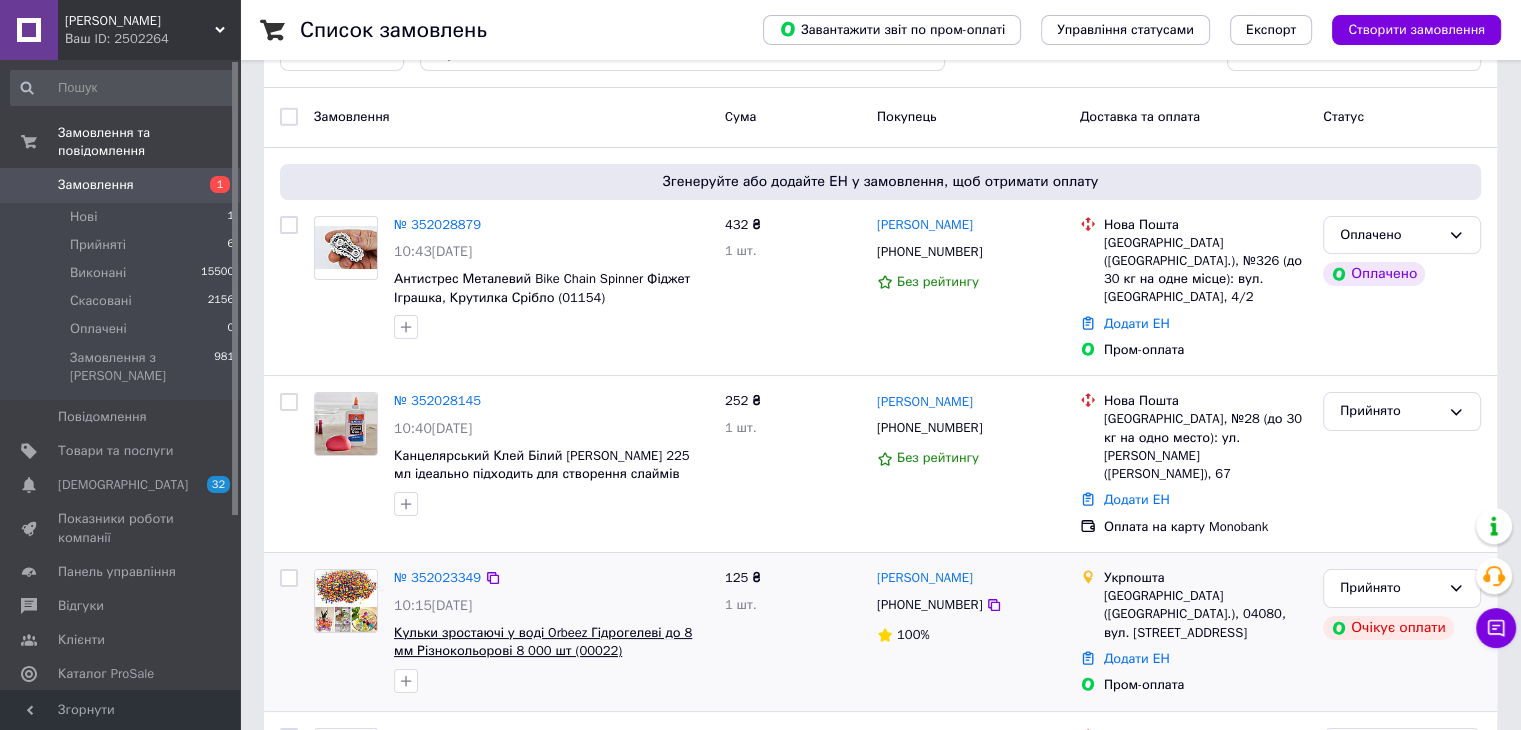scroll, scrollTop: 200, scrollLeft: 0, axis: vertical 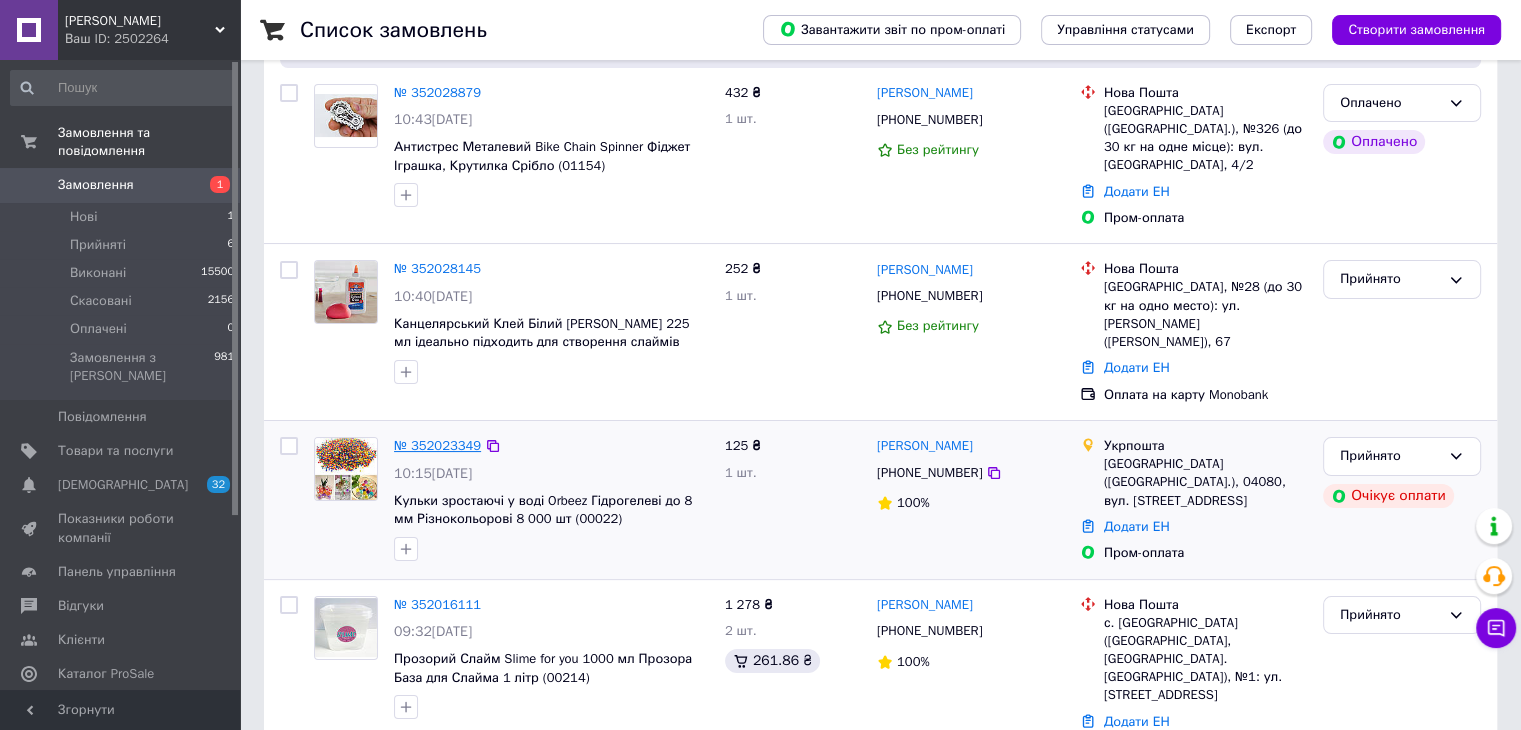 click on "№ 352023349" at bounding box center (437, 445) 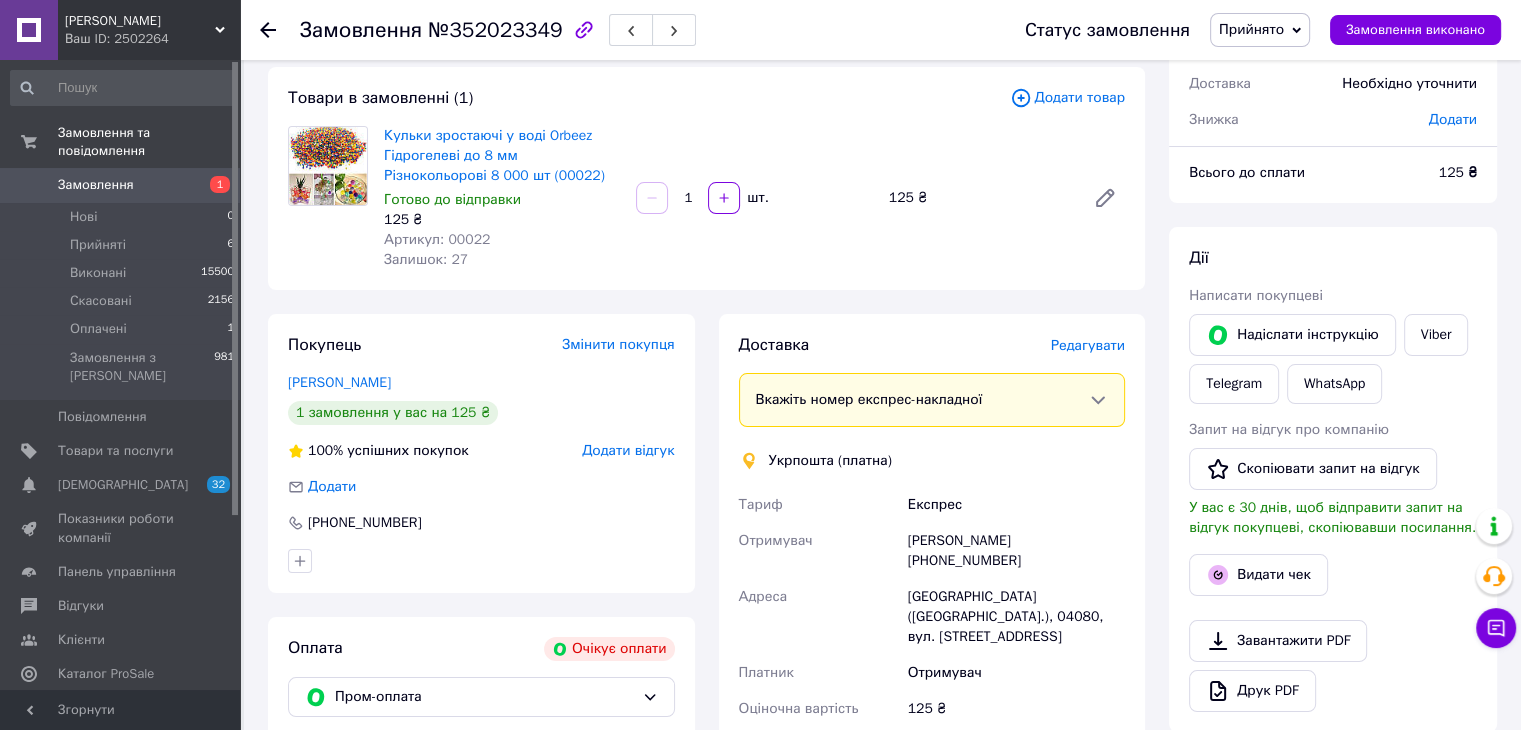 scroll, scrollTop: 200, scrollLeft: 0, axis: vertical 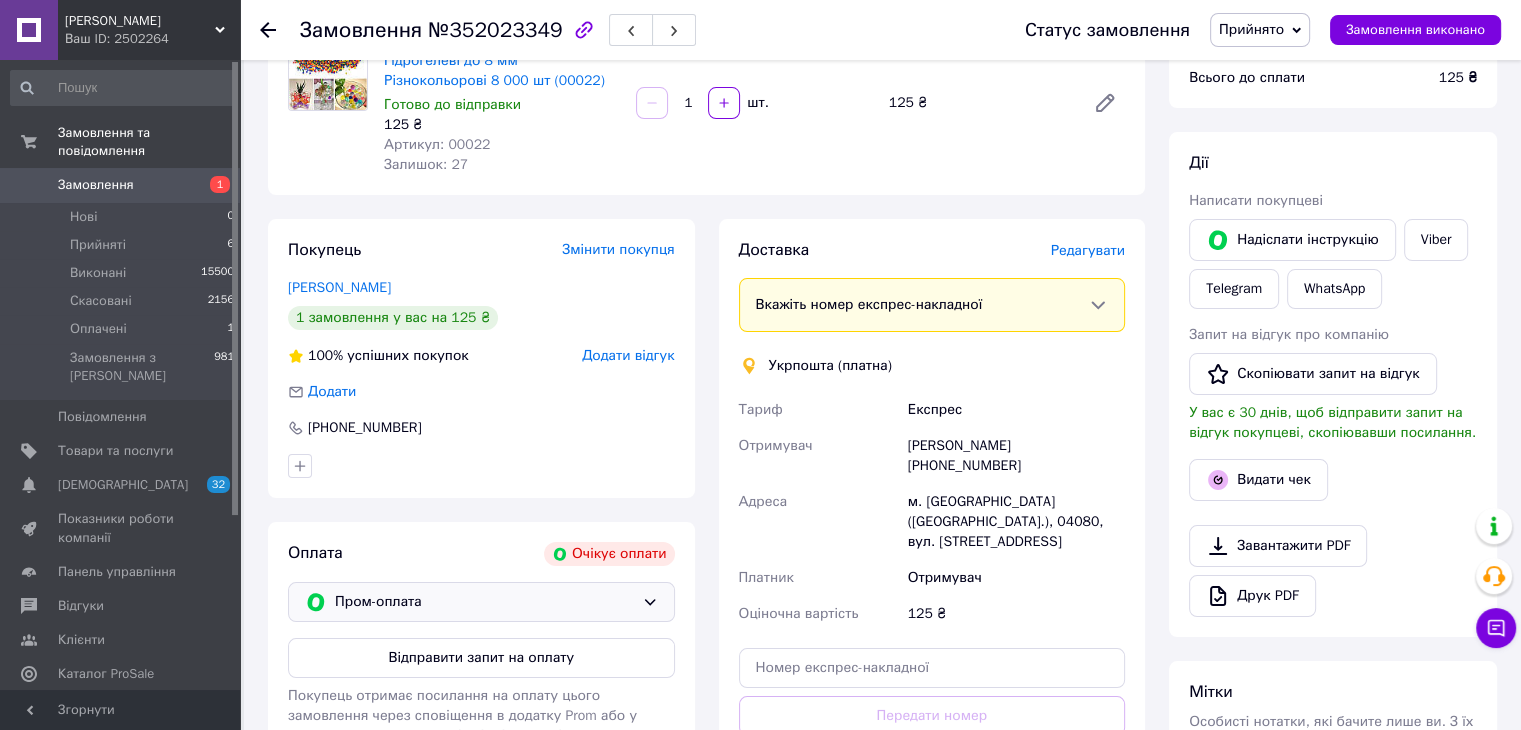 click on "Пром-оплата" at bounding box center [484, 602] 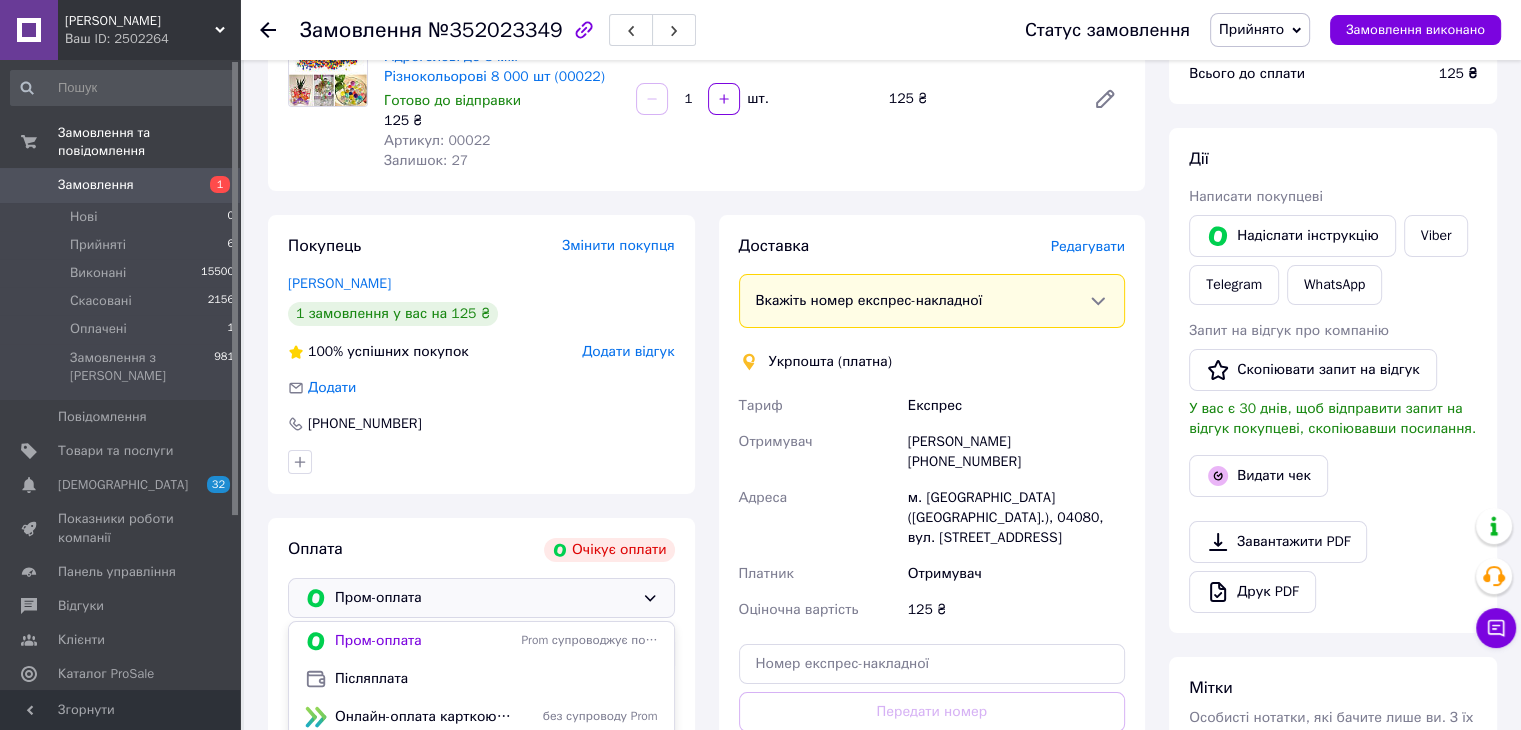 scroll, scrollTop: 200, scrollLeft: 0, axis: vertical 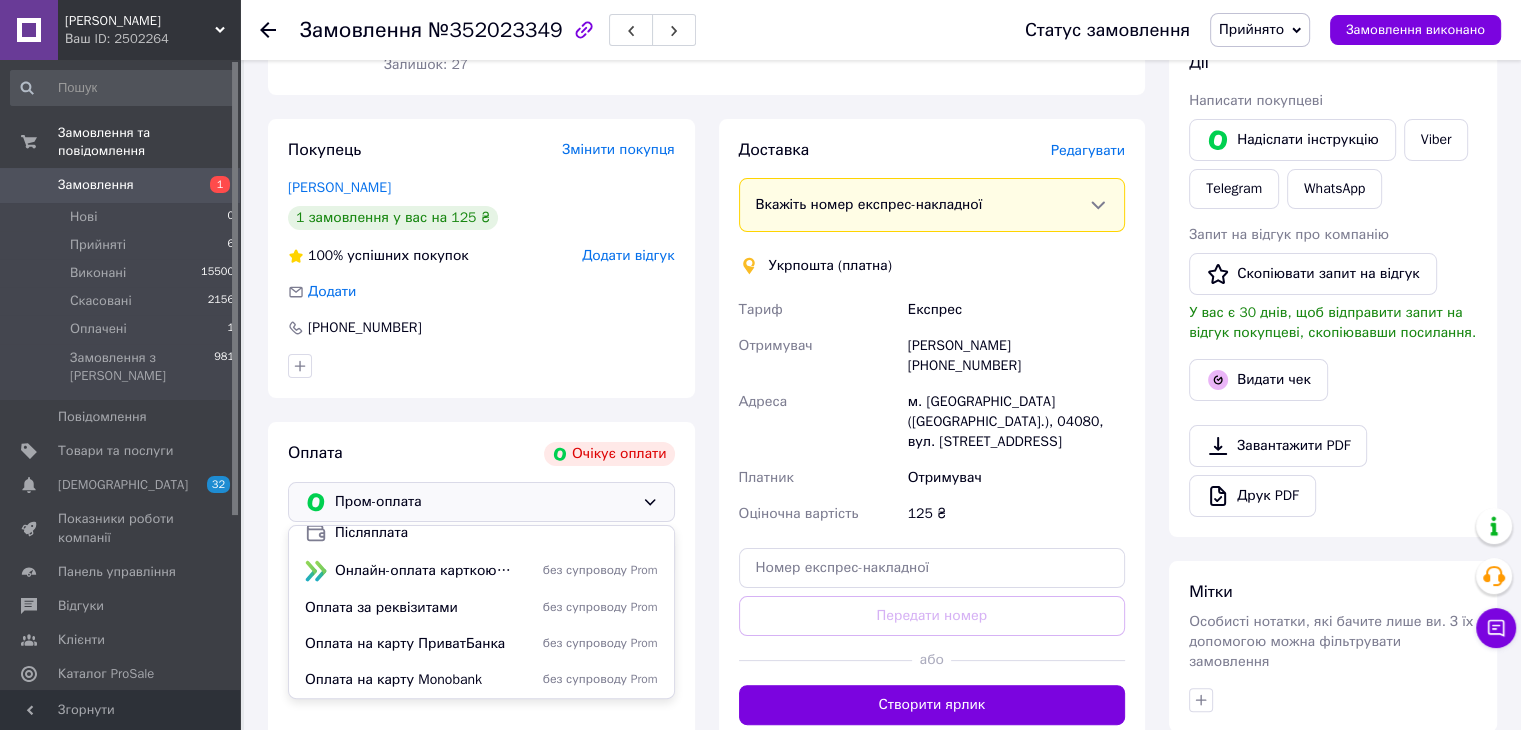click on "Оплата на карту ПриватБанка" at bounding box center [409, 644] 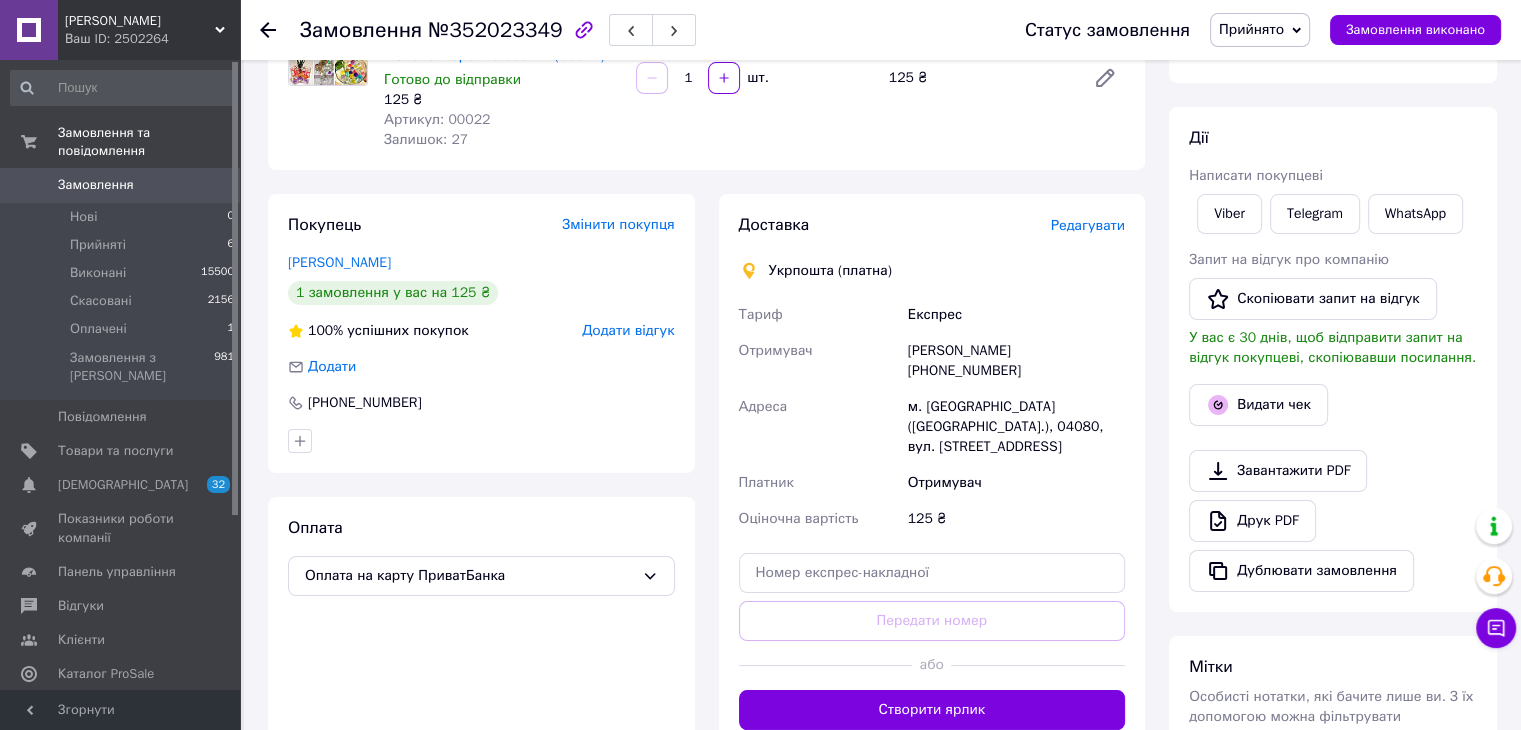 scroll, scrollTop: 284, scrollLeft: 0, axis: vertical 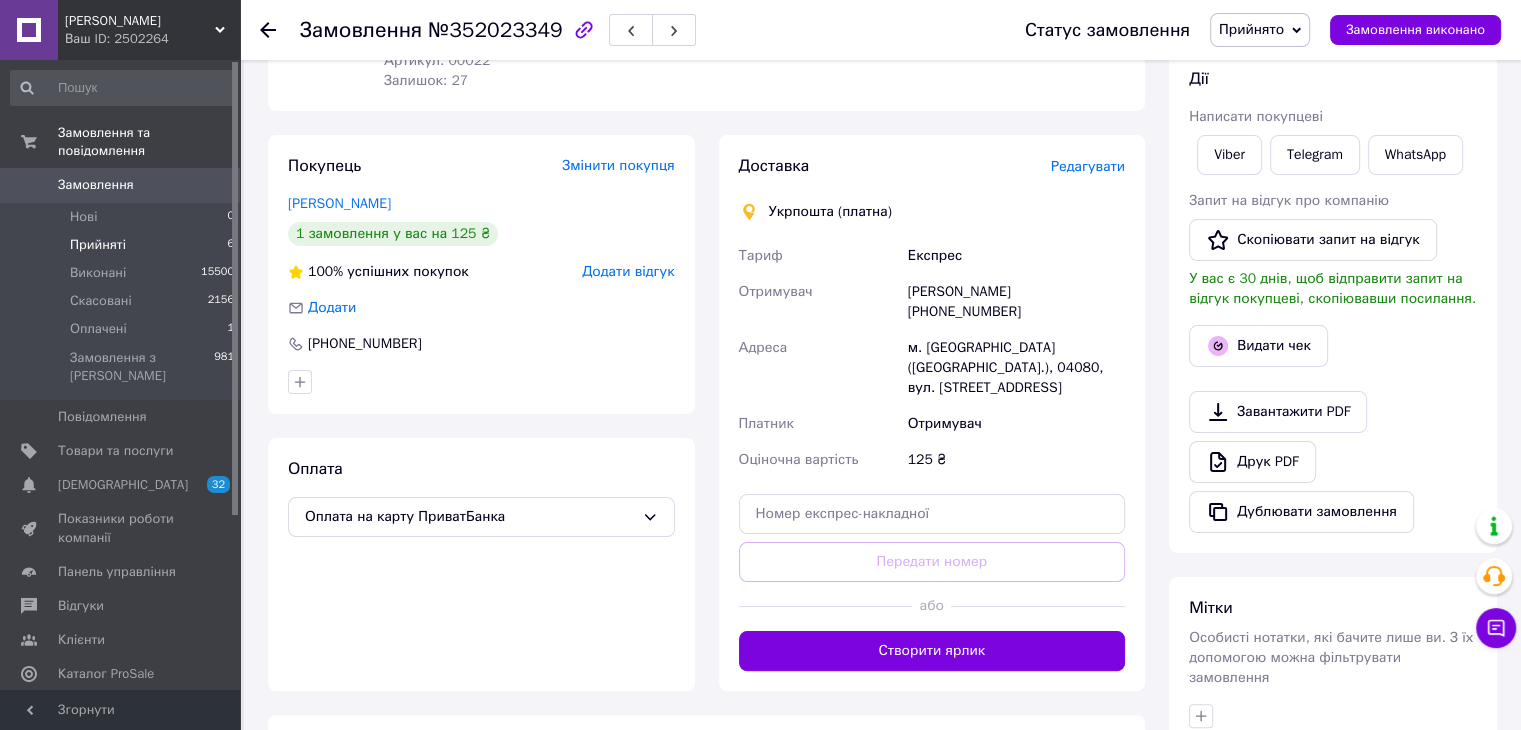 click on "Прийняті" at bounding box center [98, 245] 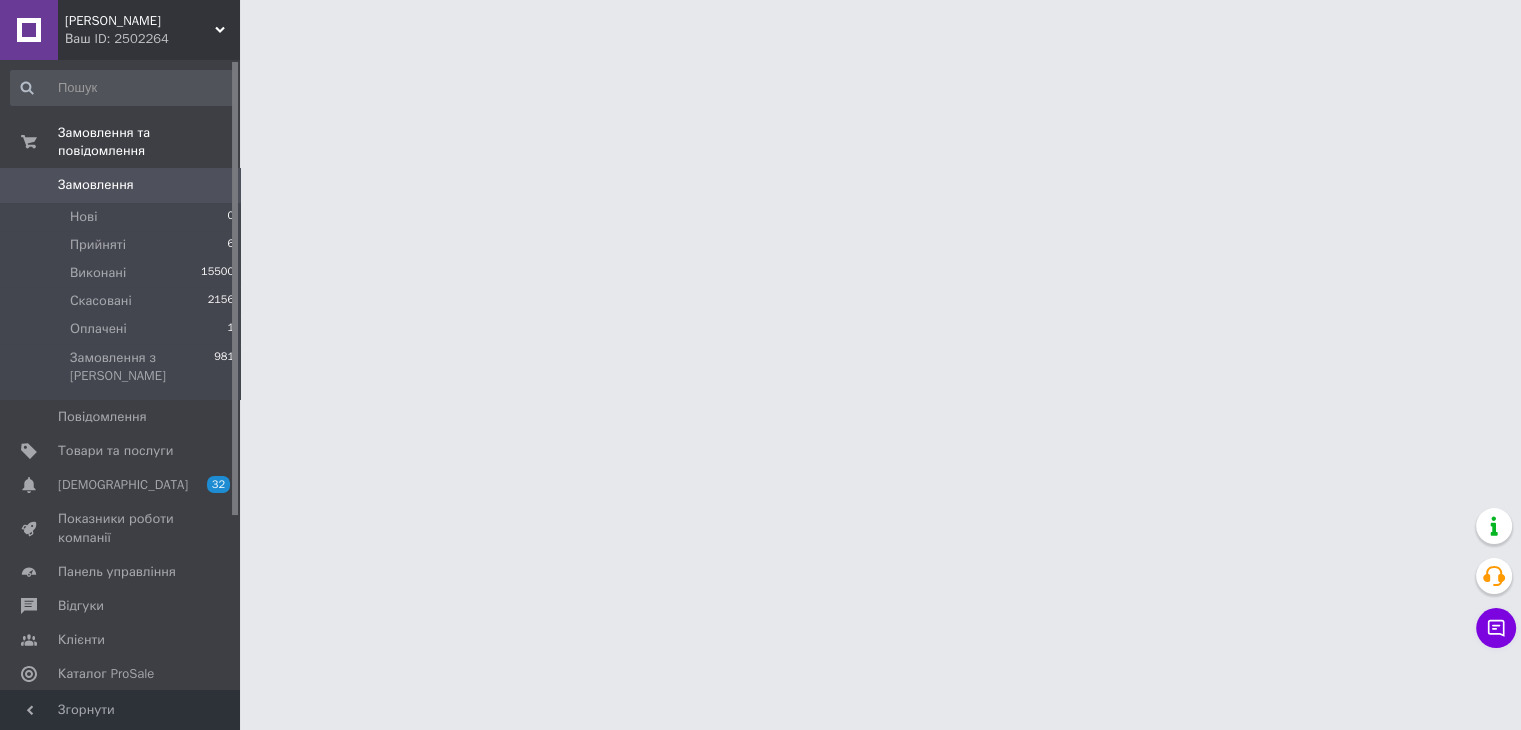 scroll, scrollTop: 0, scrollLeft: 0, axis: both 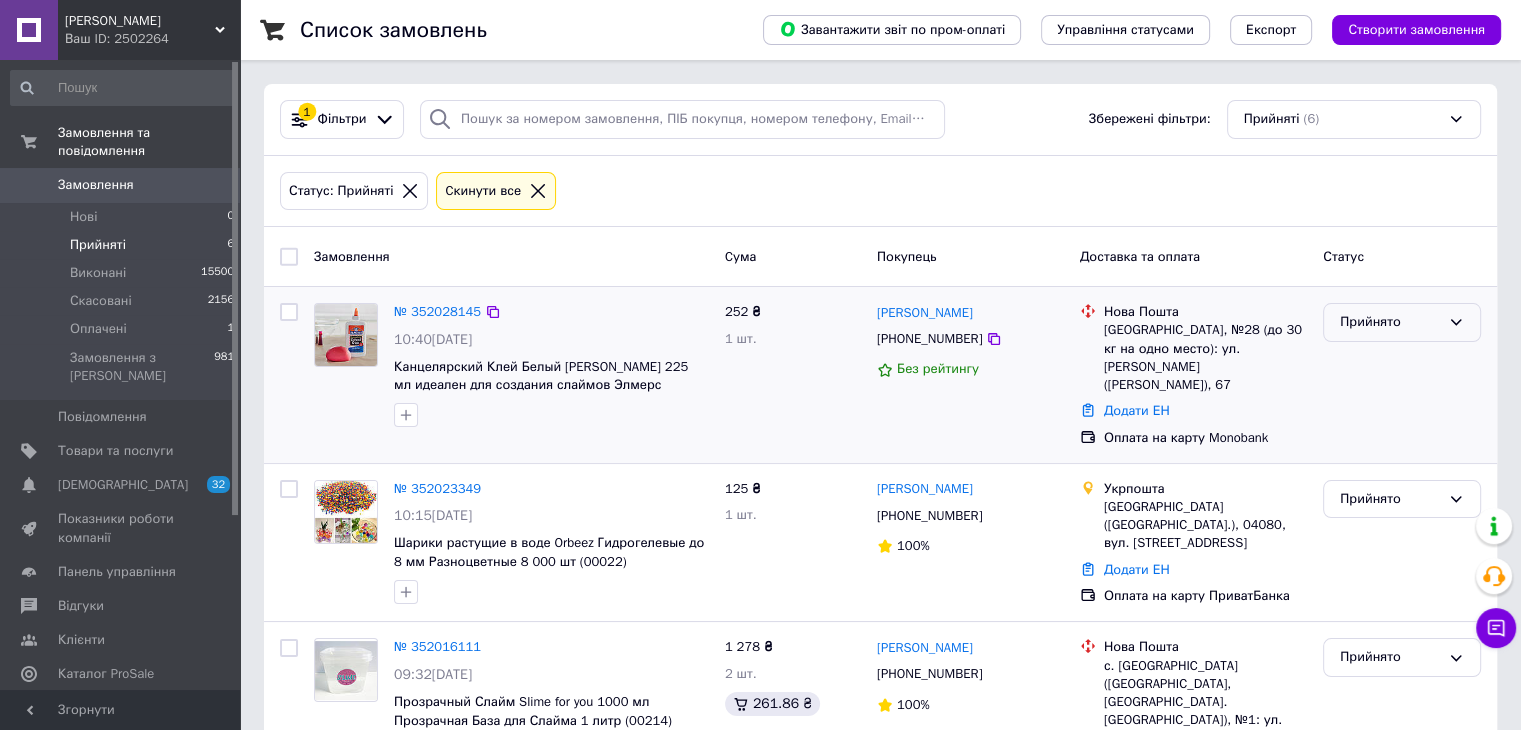 click on "Прийнято" at bounding box center [1390, 322] 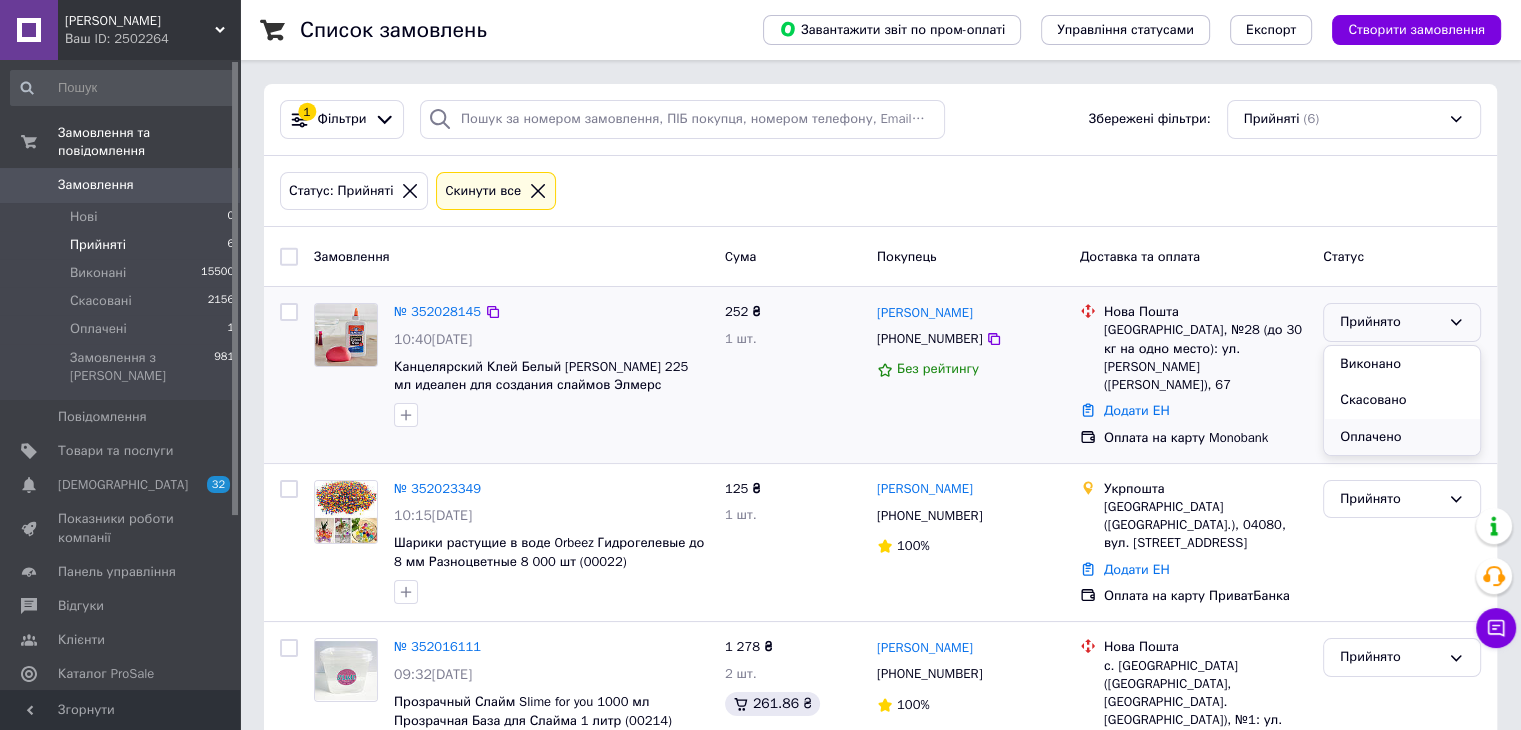 click on "Оплачено" at bounding box center [1402, 437] 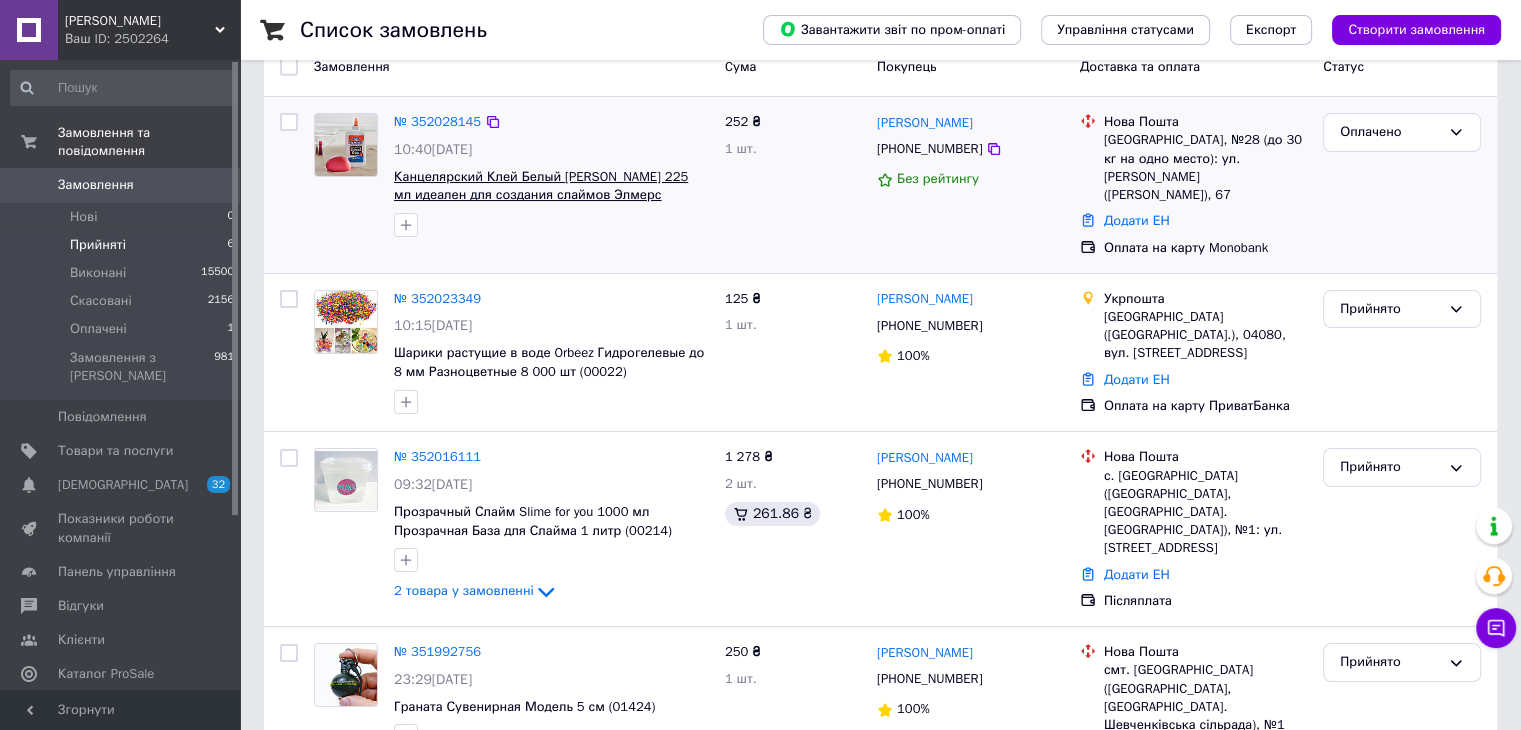 scroll, scrollTop: 200, scrollLeft: 0, axis: vertical 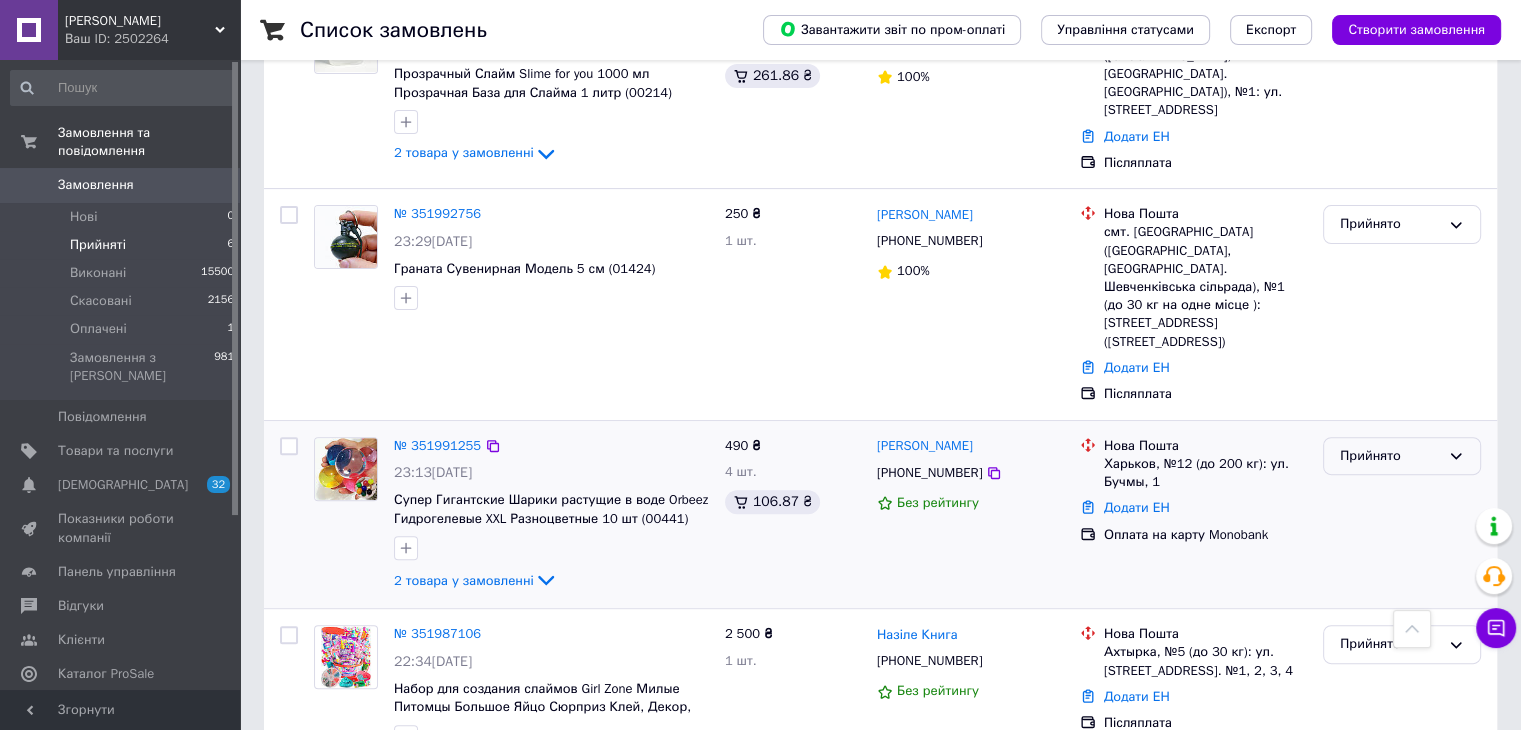 click on "Прийнято" at bounding box center [1390, 456] 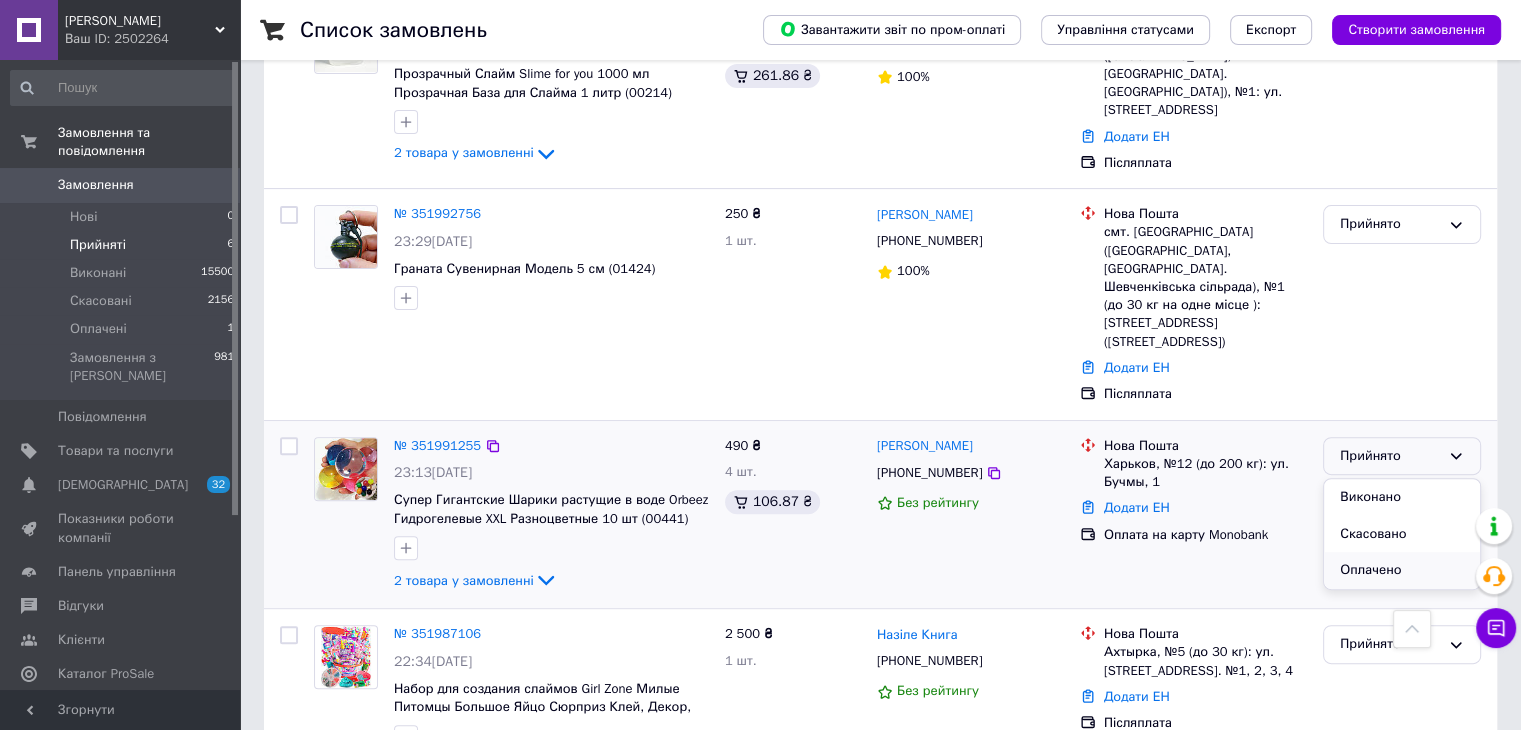 click on "Оплачено" at bounding box center [1402, 570] 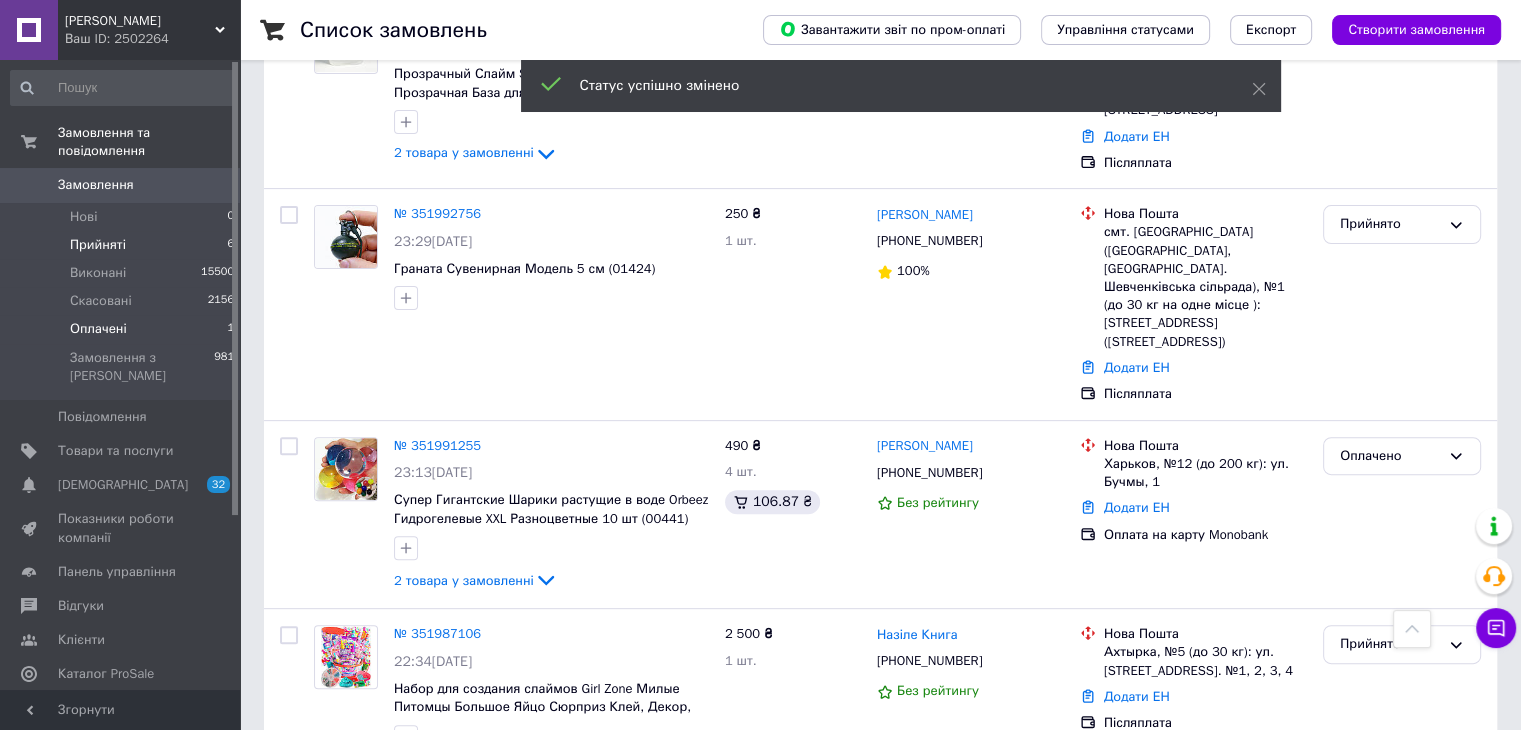 click on "Оплачені" at bounding box center (98, 329) 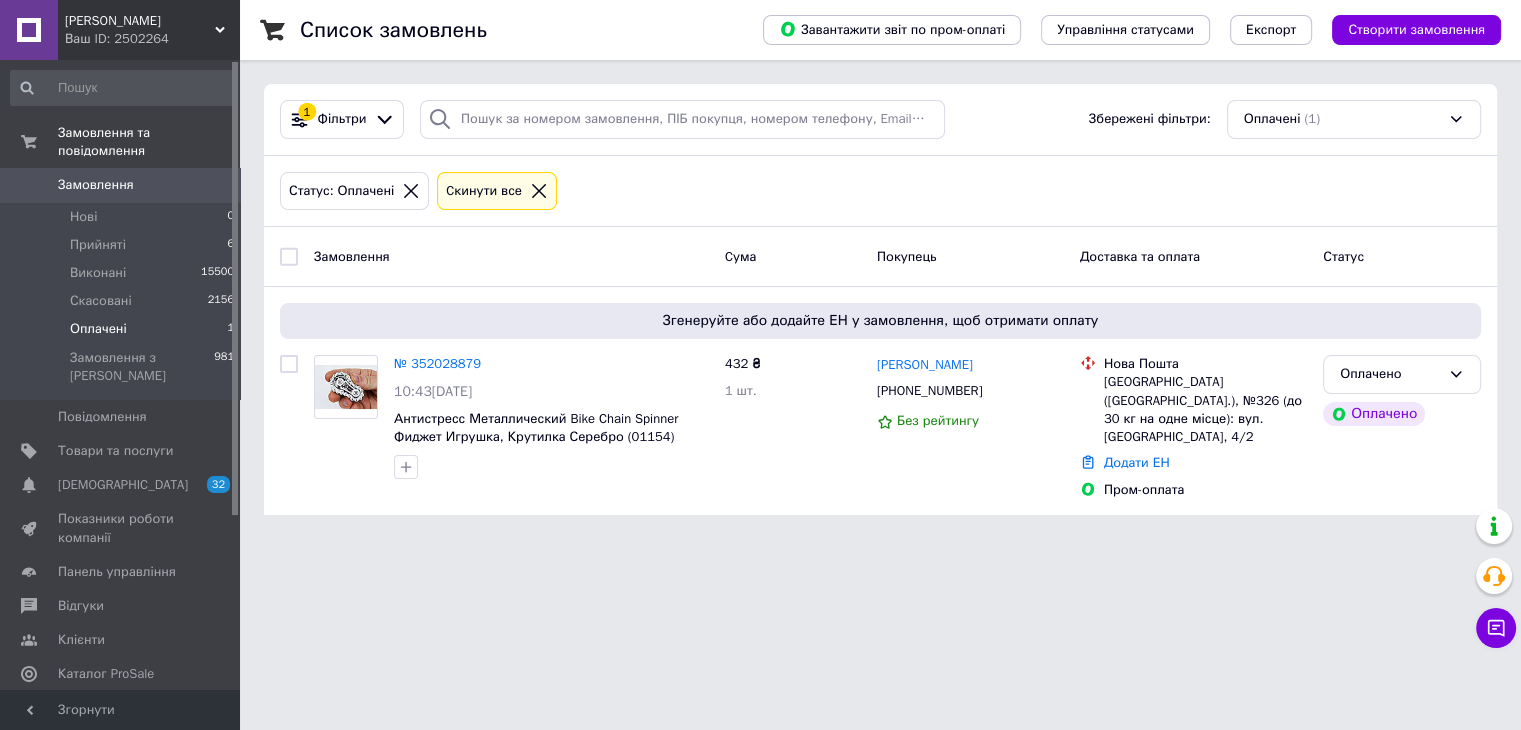scroll, scrollTop: 0, scrollLeft: 0, axis: both 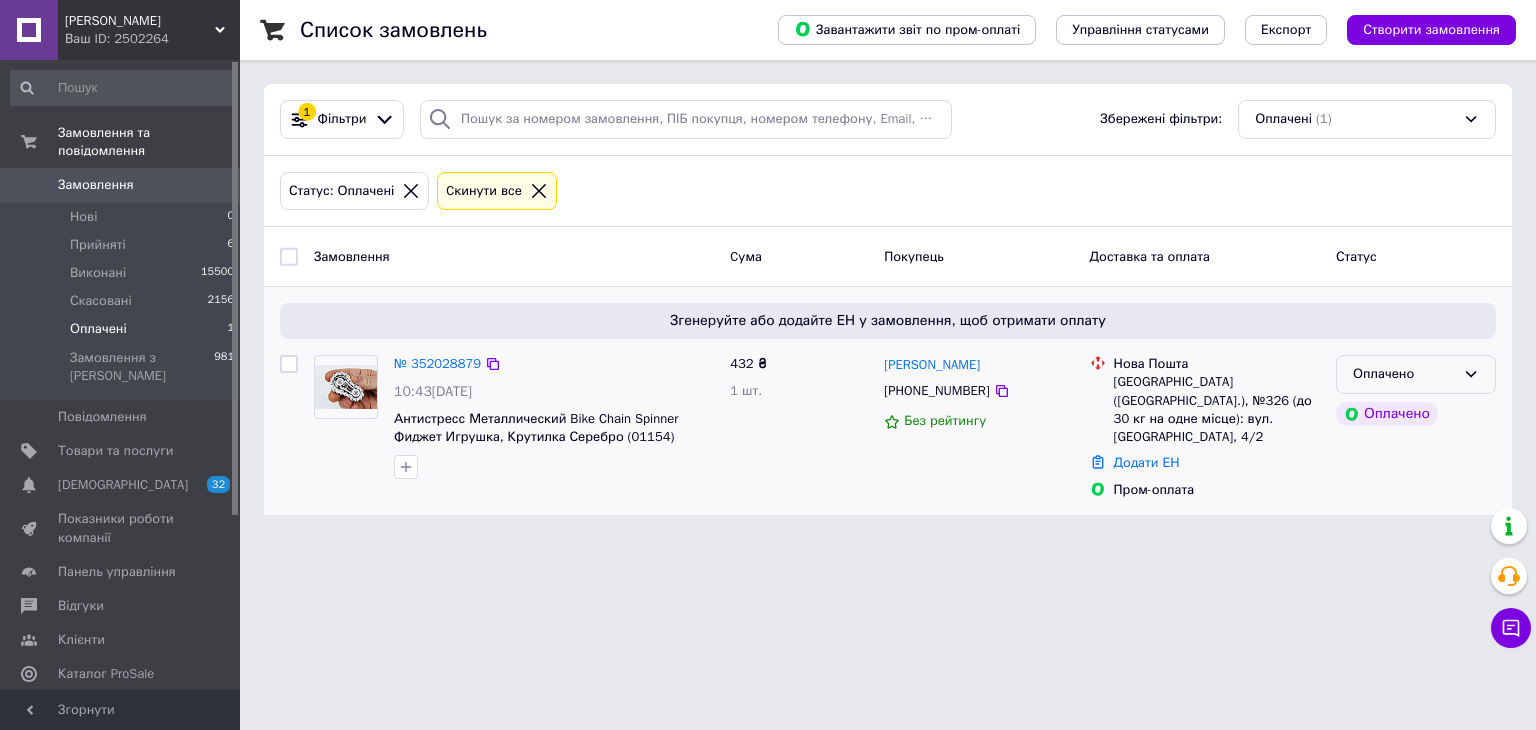 click on "Оплачено" at bounding box center [1416, 374] 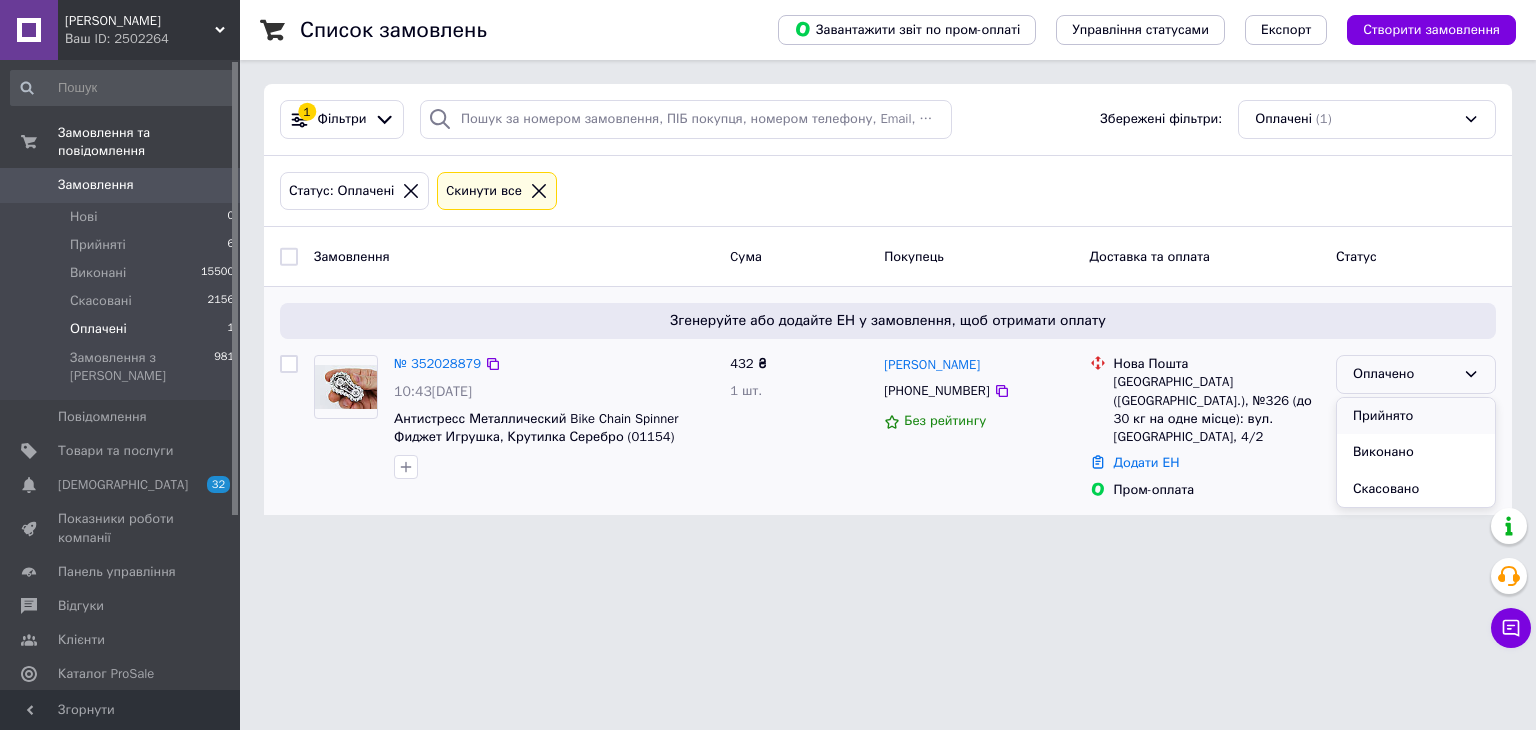 click on "Прийнято" at bounding box center (1416, 416) 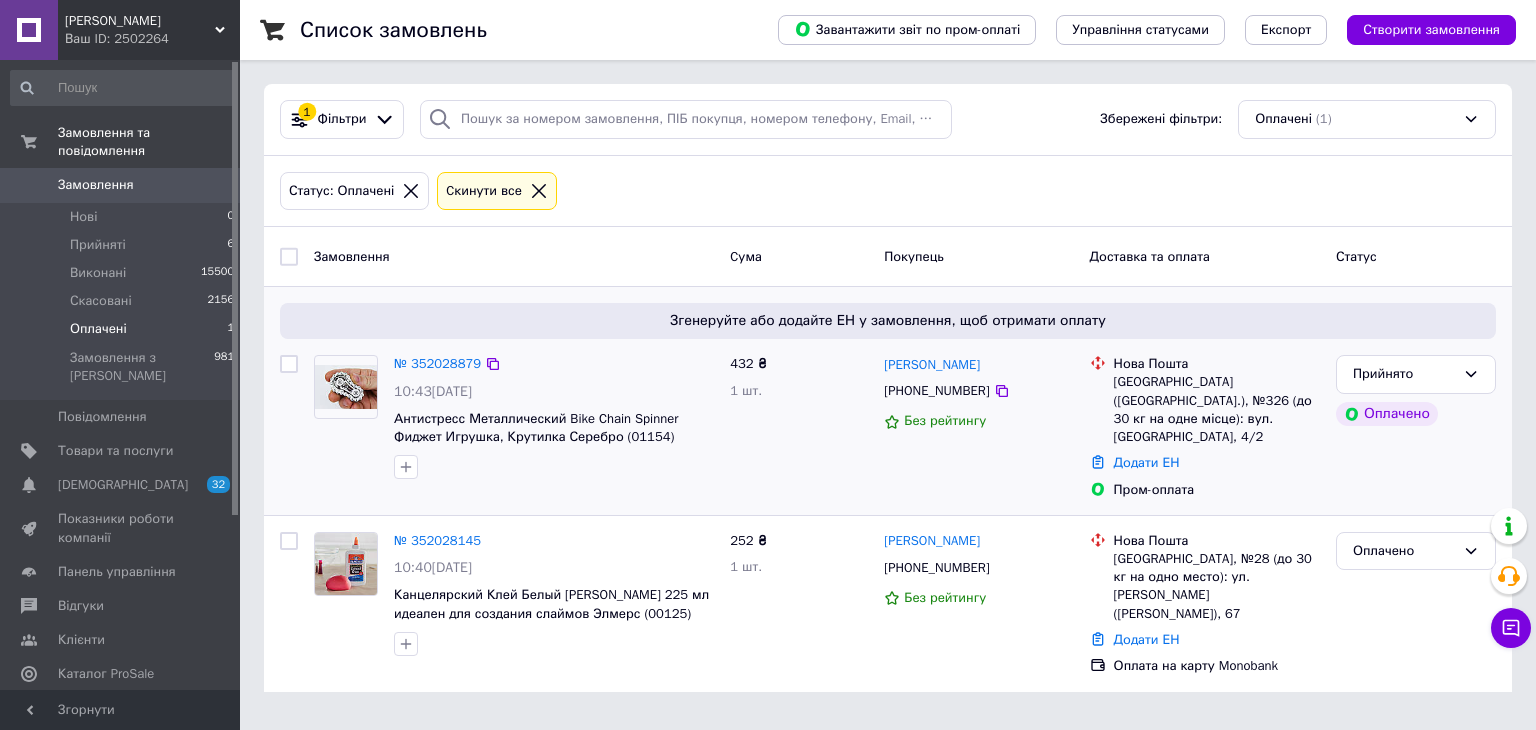 click on "Замовлення" at bounding box center (96, 185) 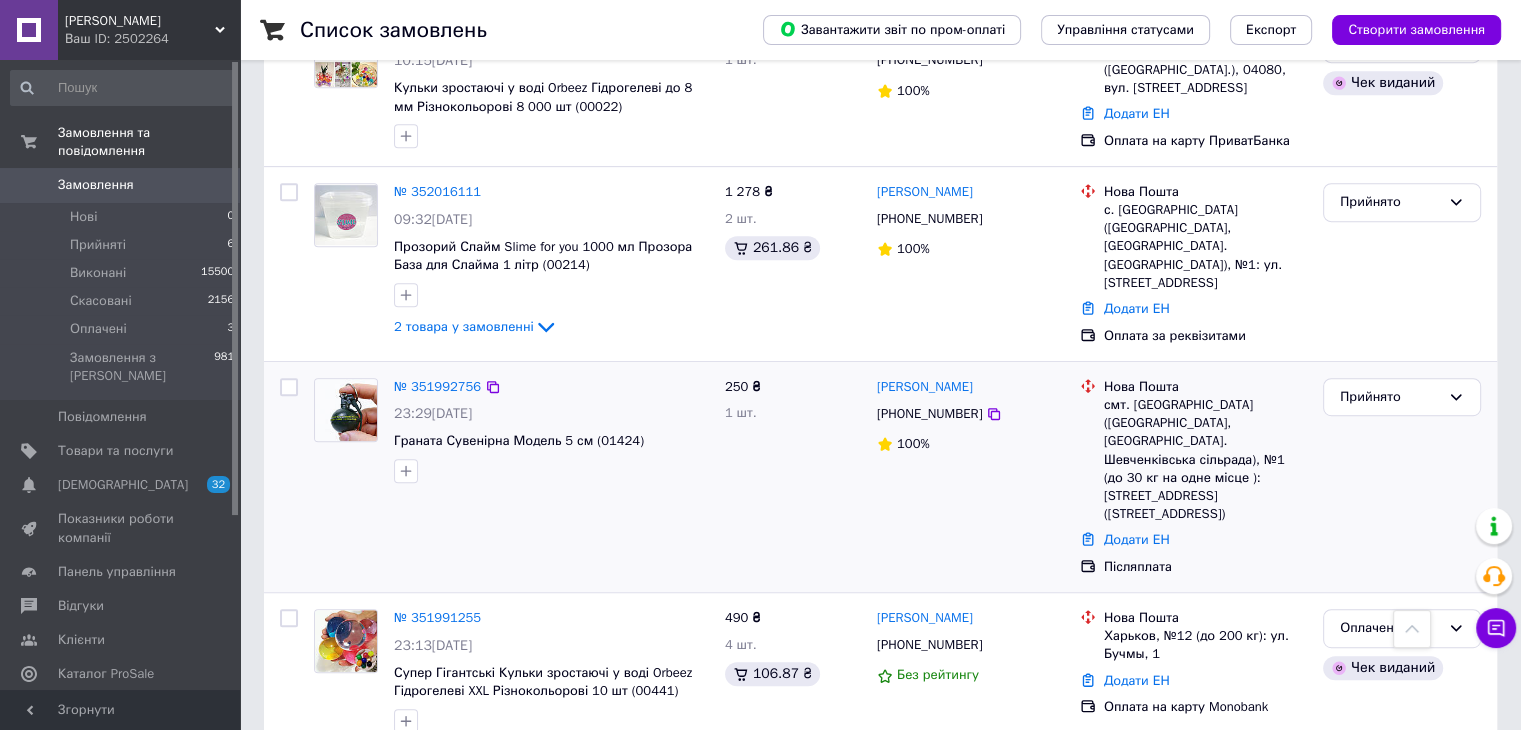 scroll, scrollTop: 1300, scrollLeft: 0, axis: vertical 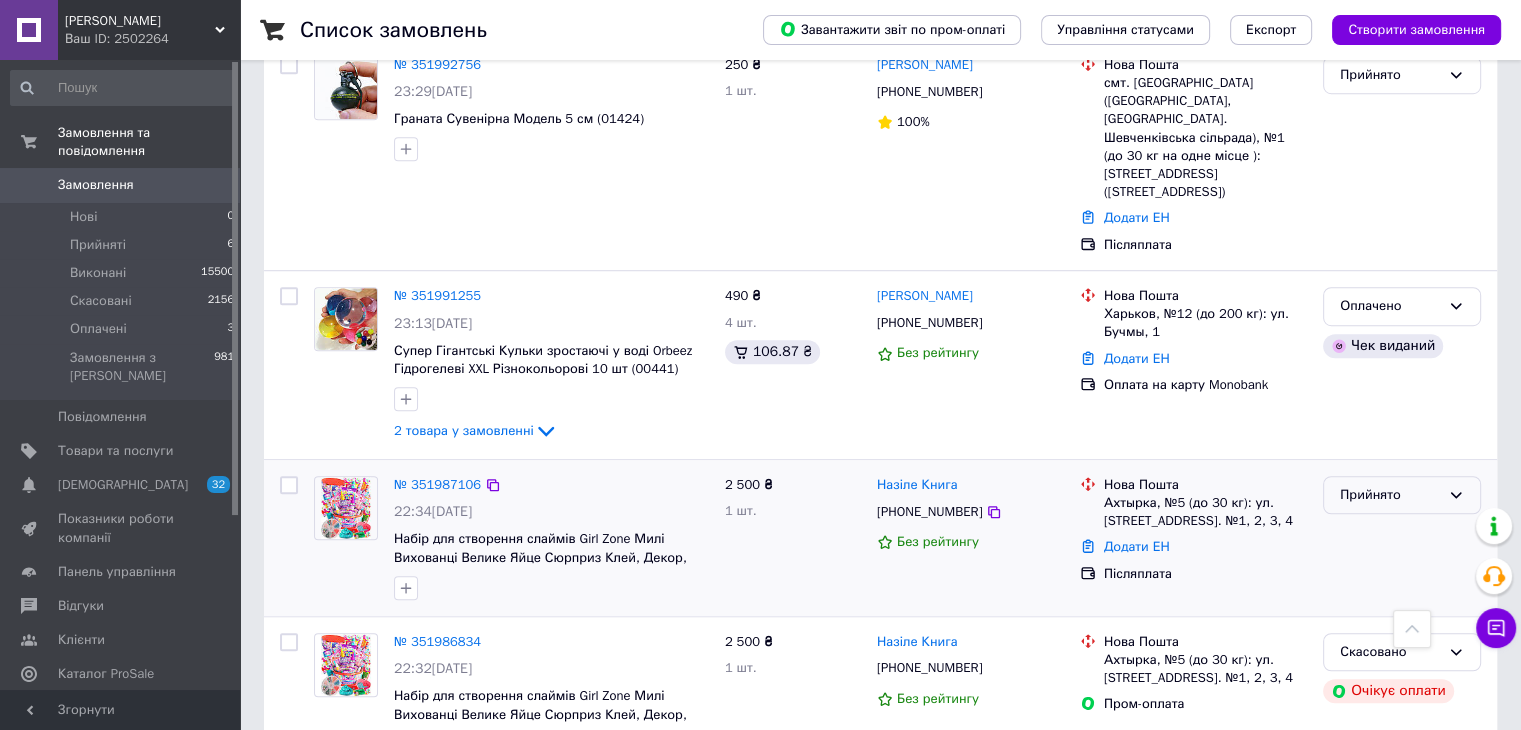 click on "Прийнято" at bounding box center (1390, 495) 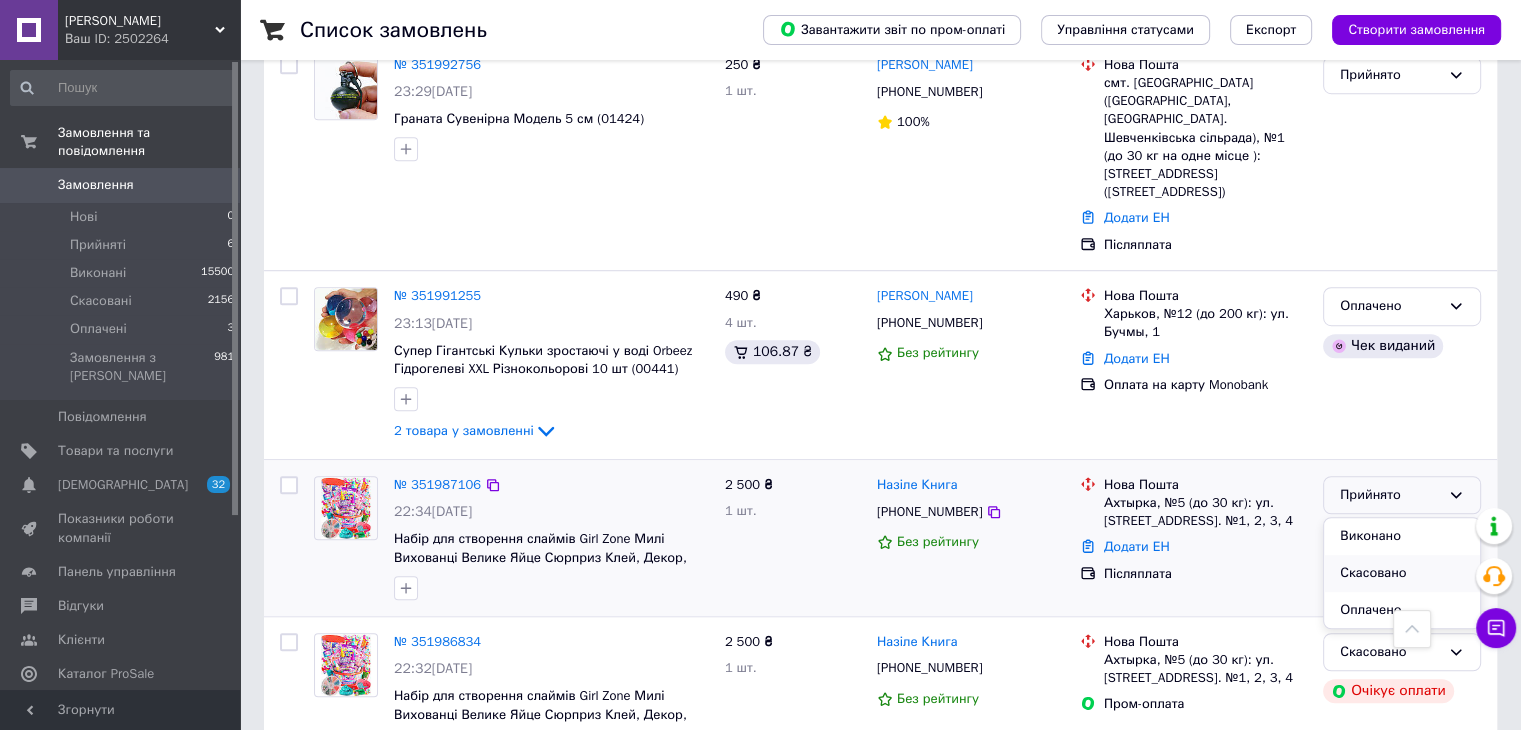 click on "Скасовано" at bounding box center (1402, 573) 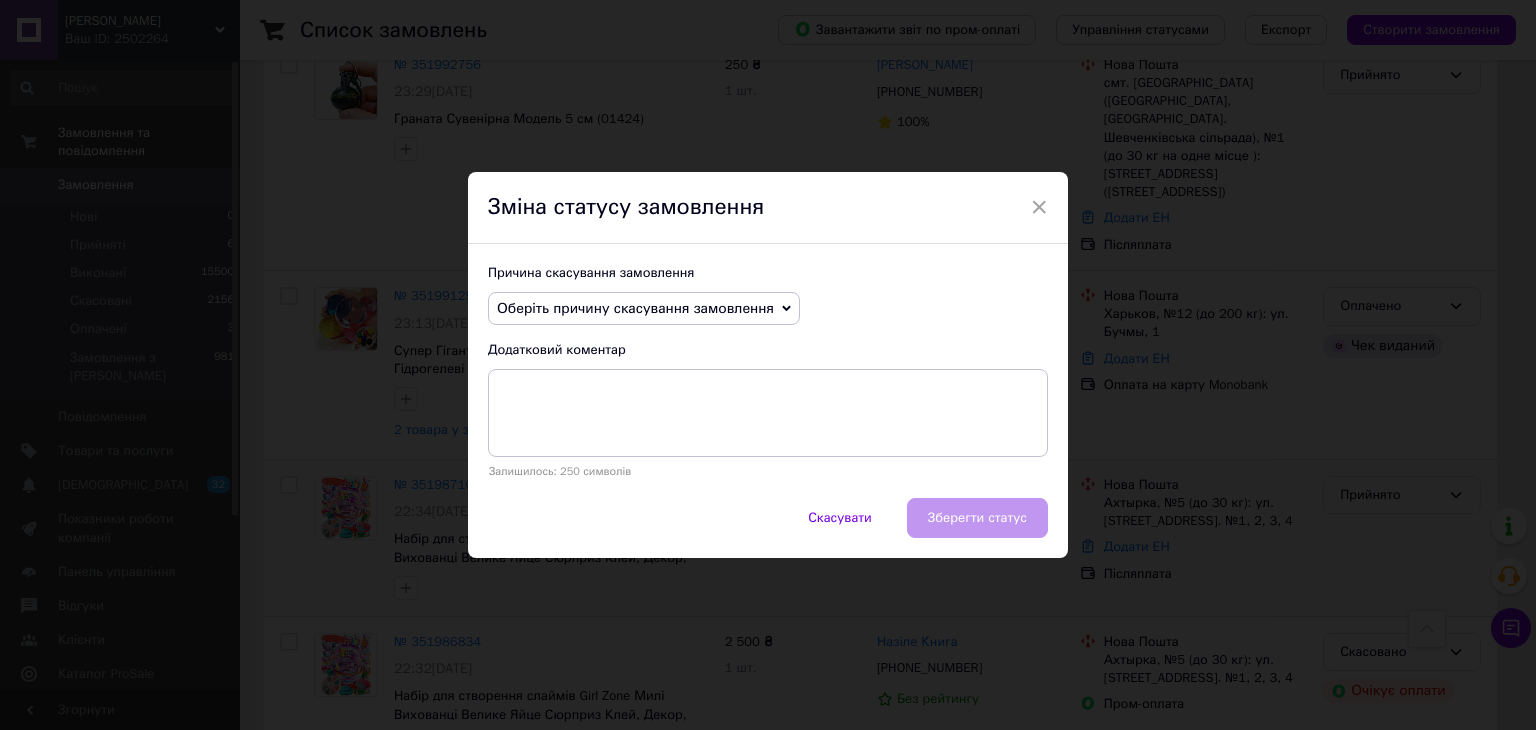 click on "Оберіть причину скасування замовлення" at bounding box center [644, 309] 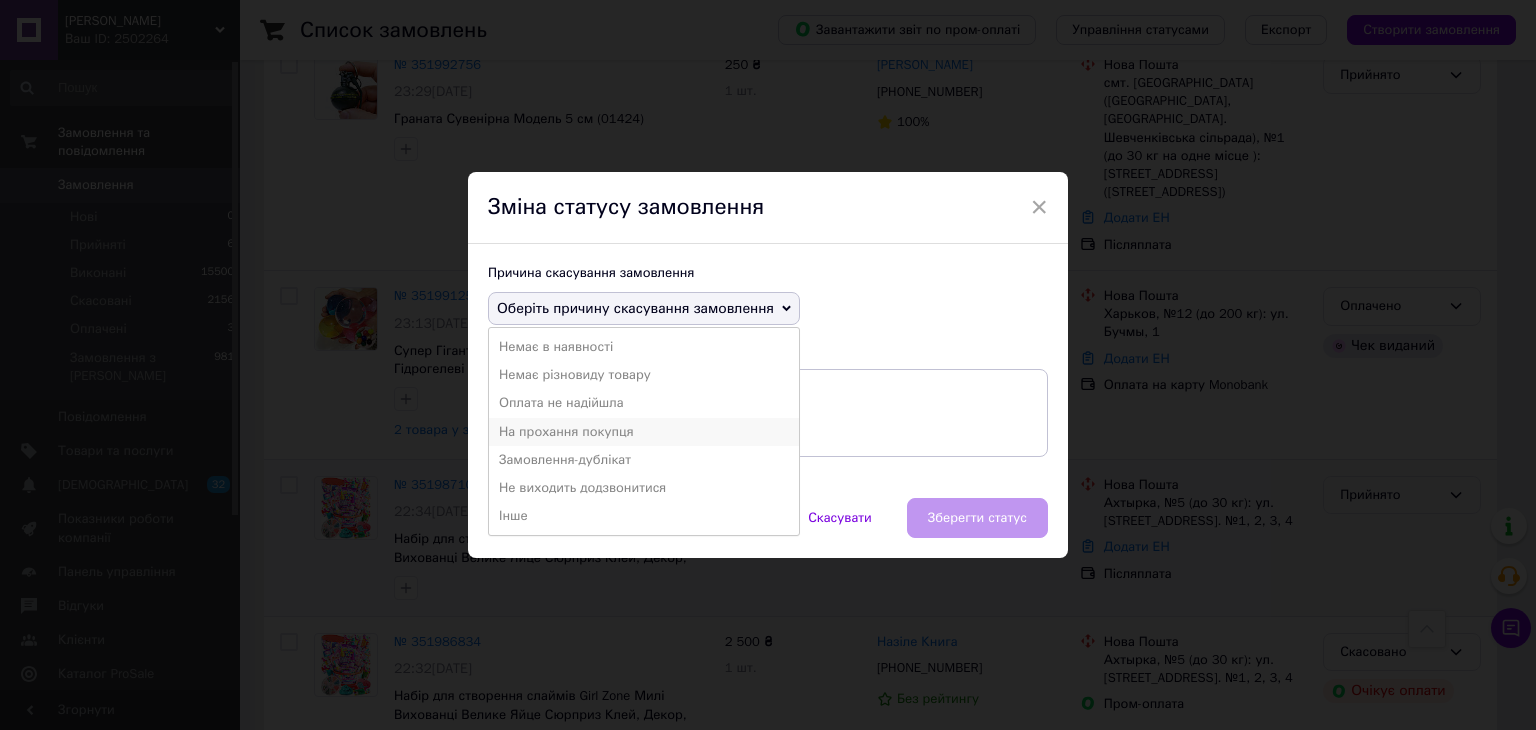 click on "На прохання покупця" at bounding box center (644, 432) 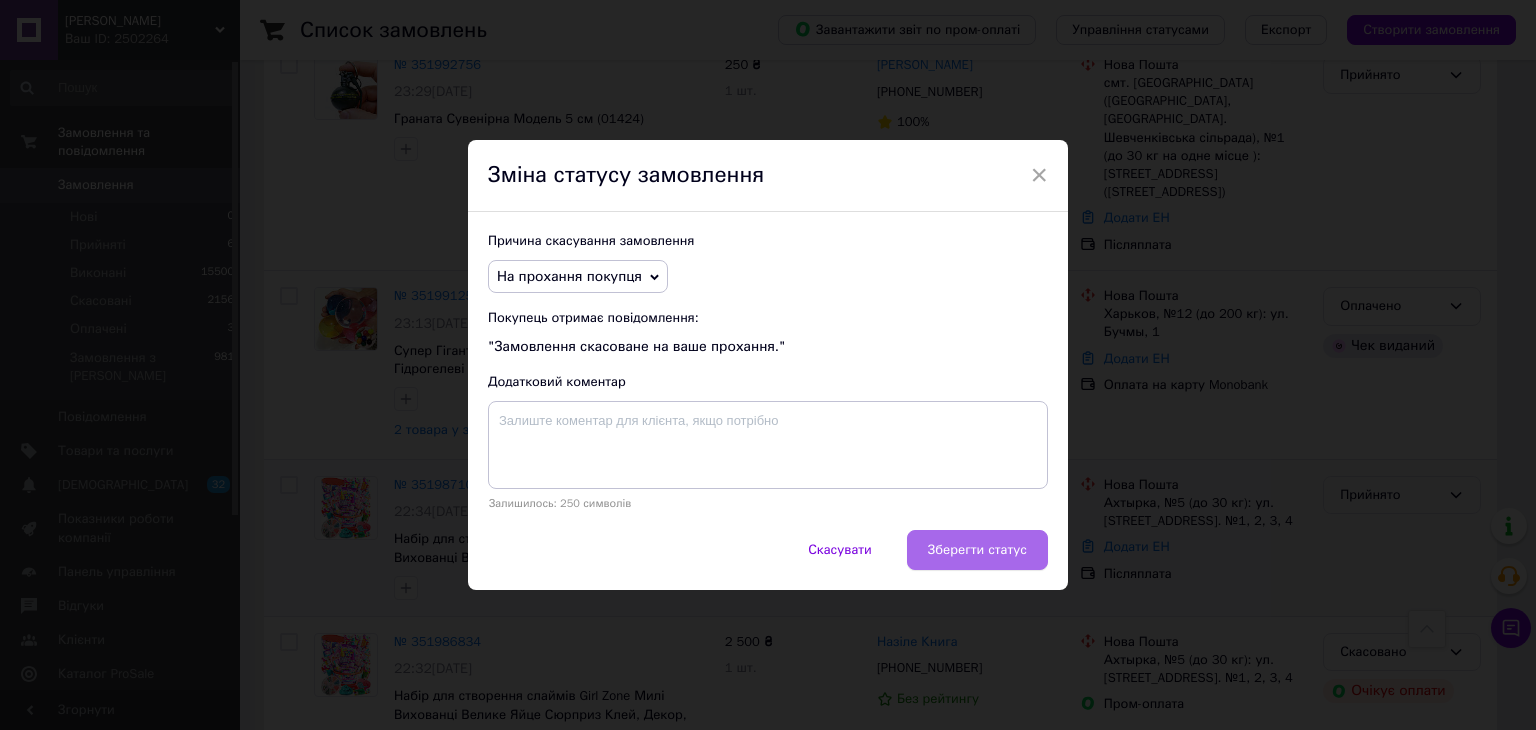 click on "Зберегти статус" at bounding box center [977, 550] 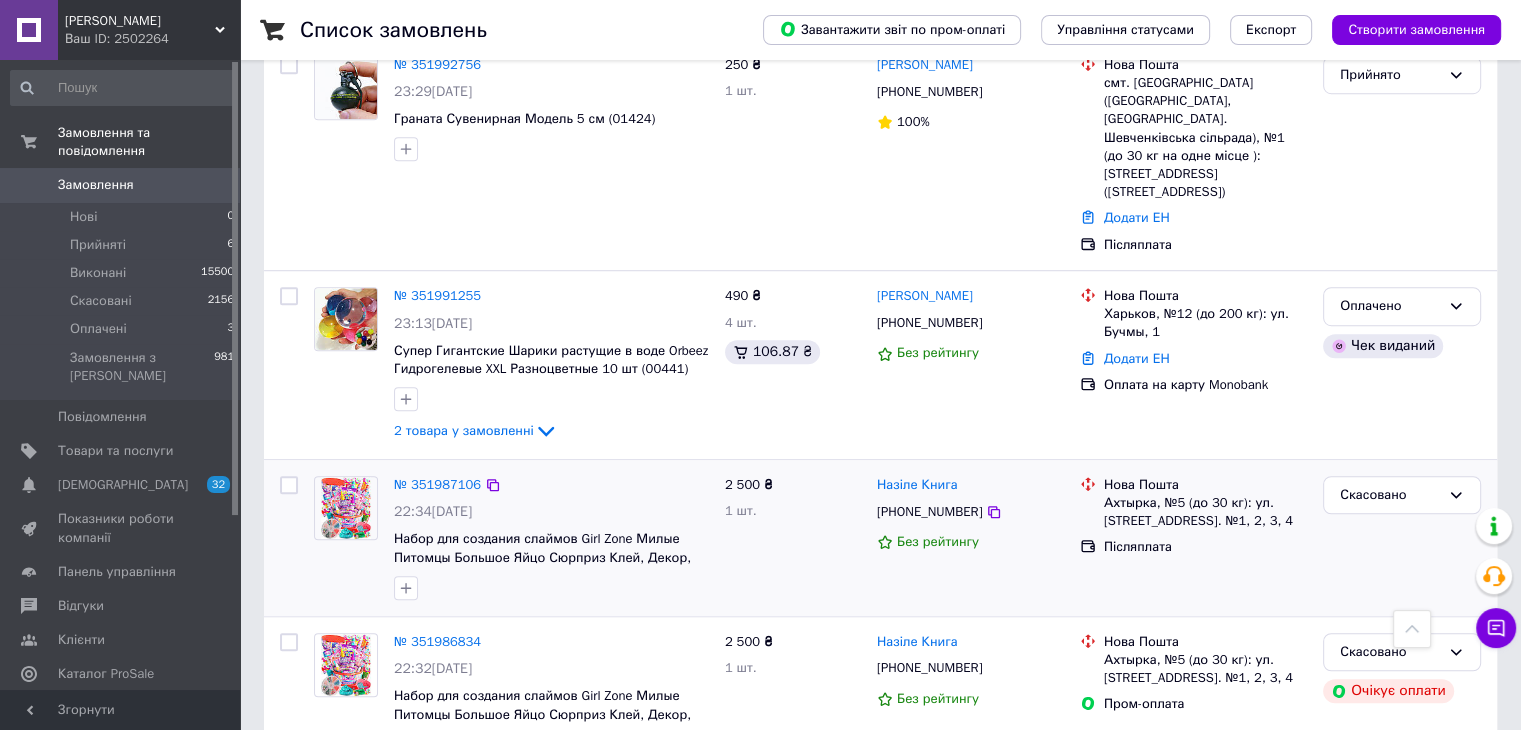 click on "Замовлення" at bounding box center (96, 185) 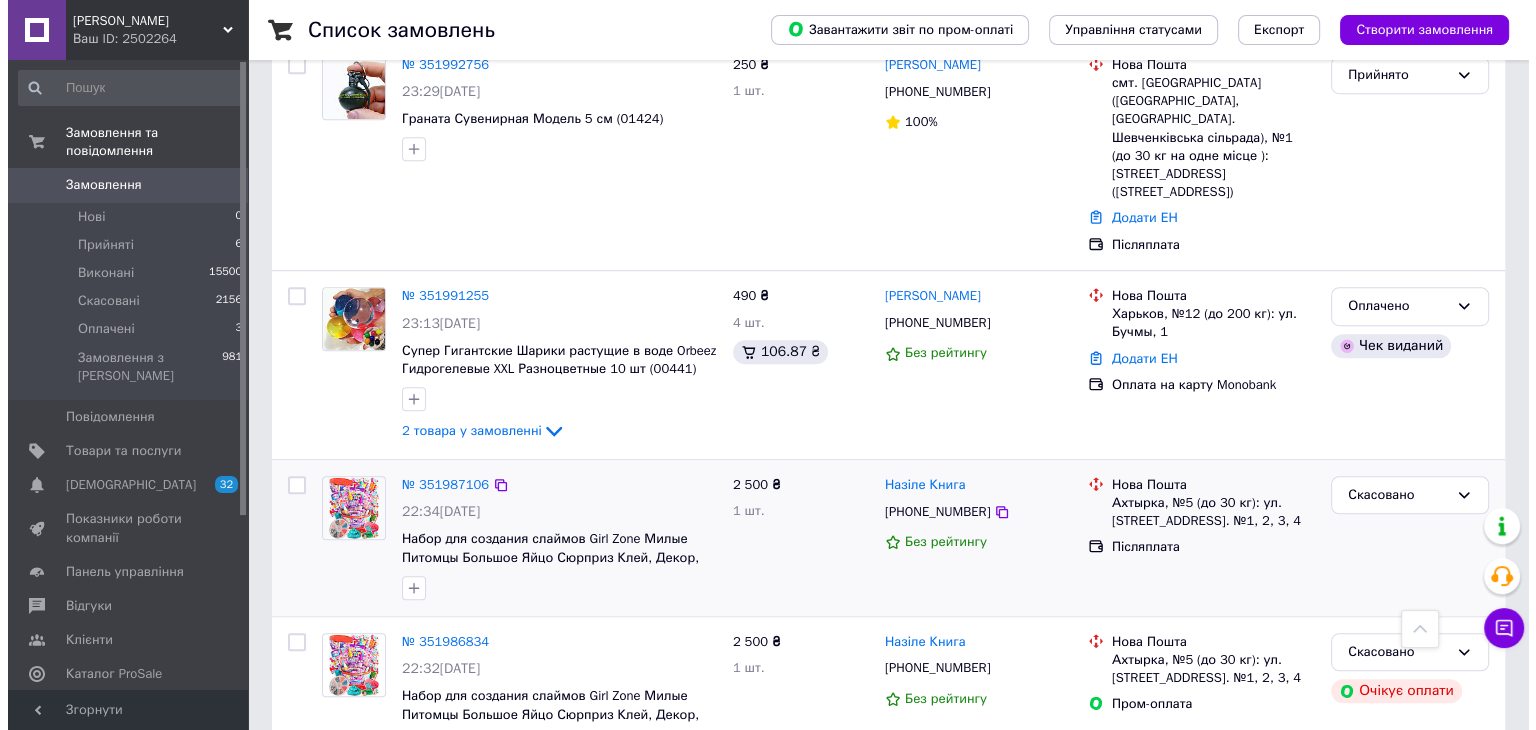 scroll, scrollTop: 0, scrollLeft: 0, axis: both 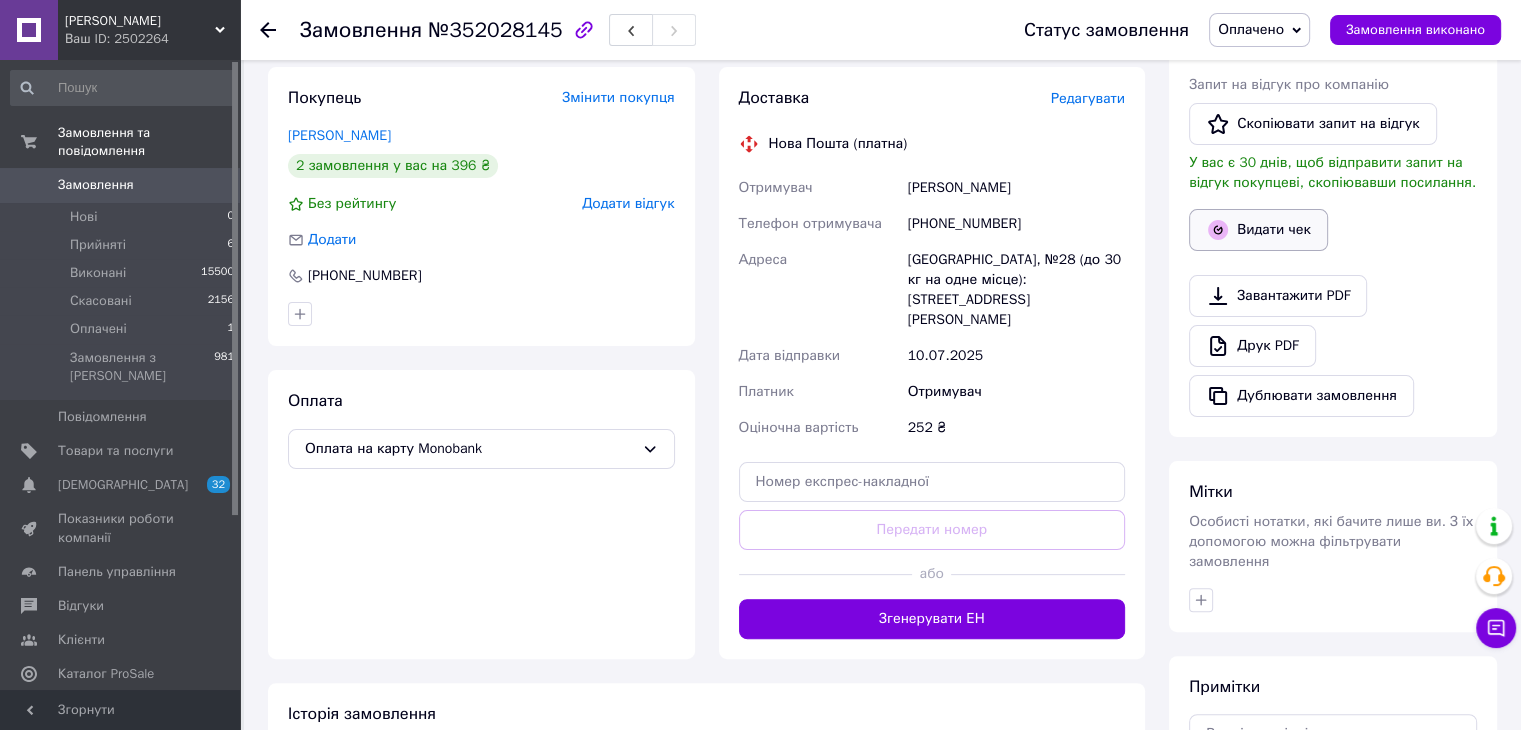 click on "Видати чек" at bounding box center [1258, 230] 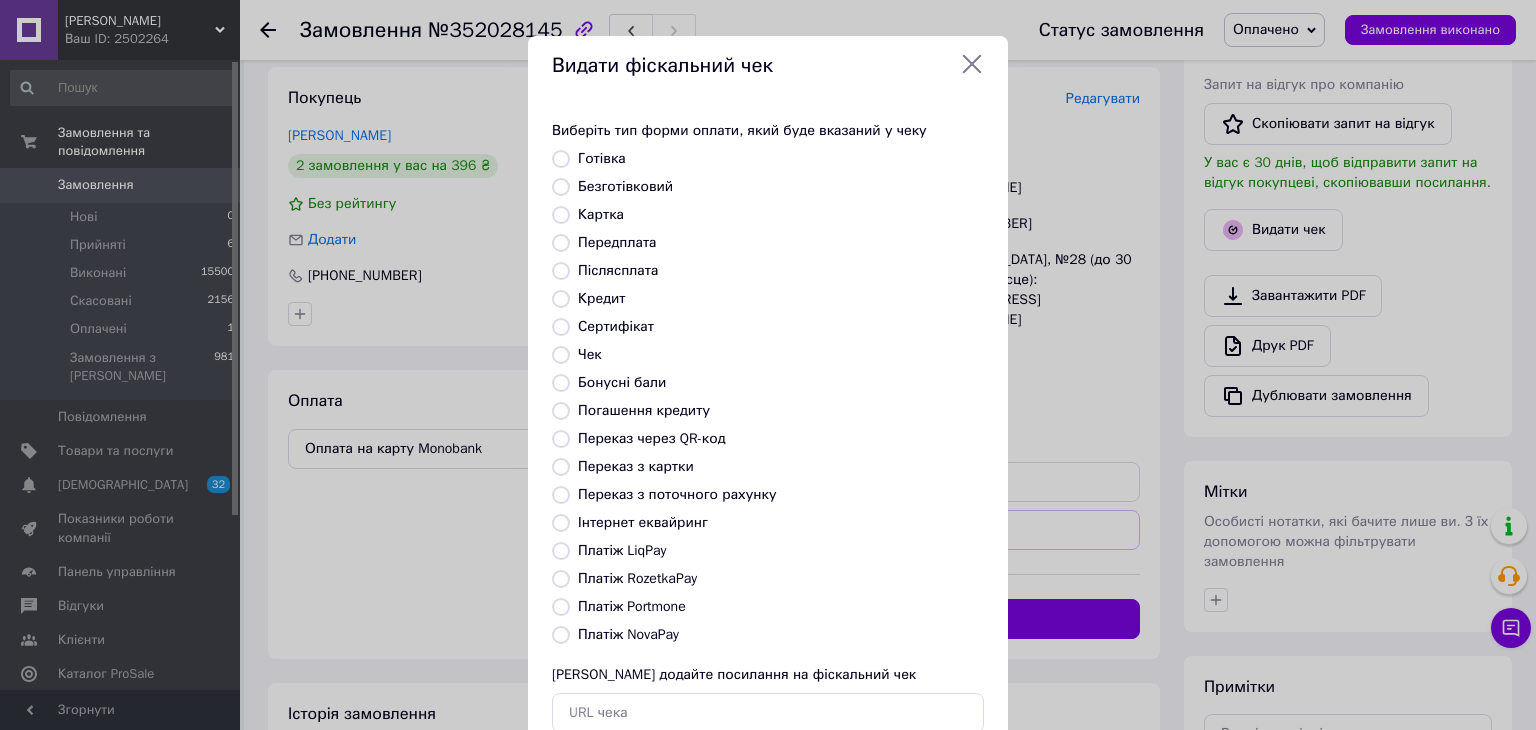 click on "Безготівковий" at bounding box center [625, 186] 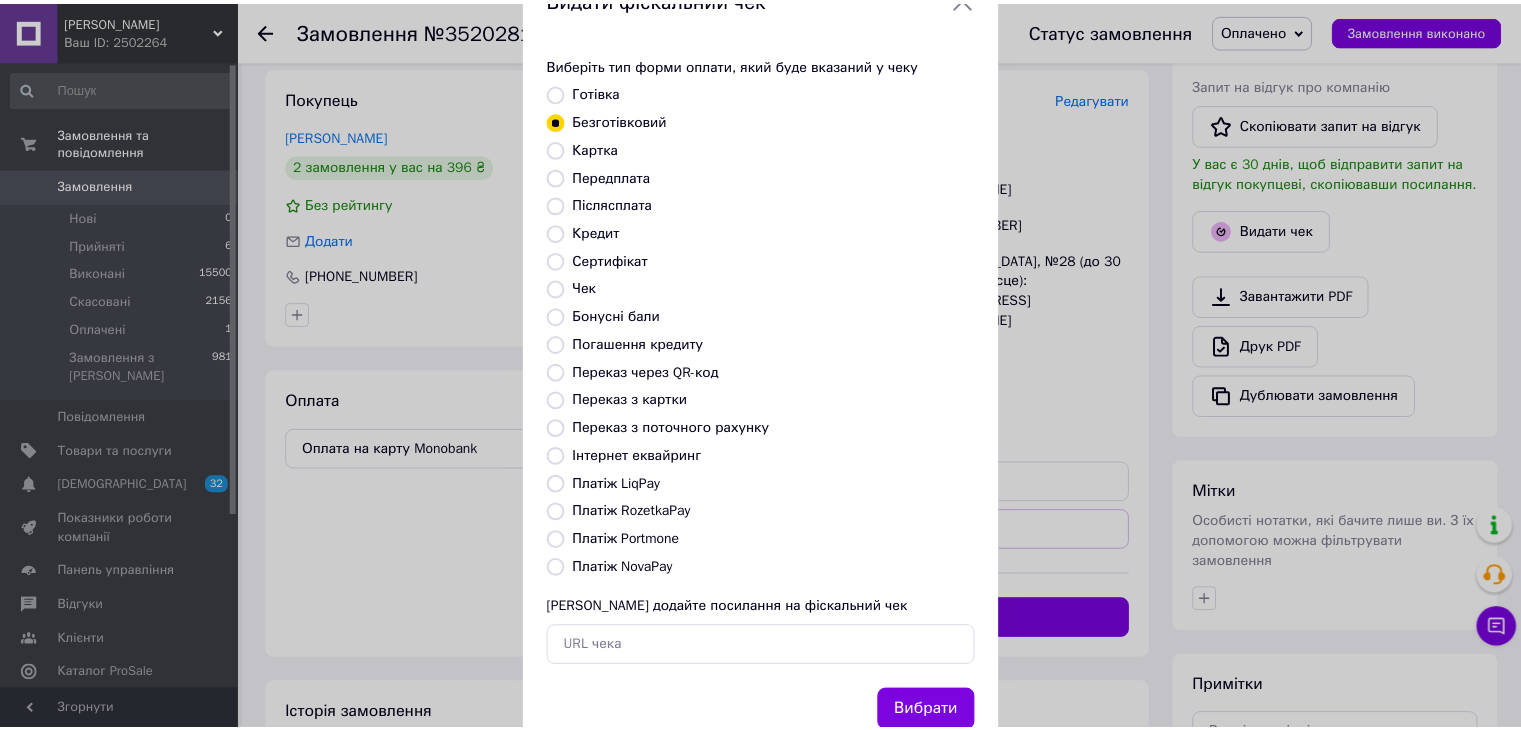 scroll, scrollTop: 128, scrollLeft: 0, axis: vertical 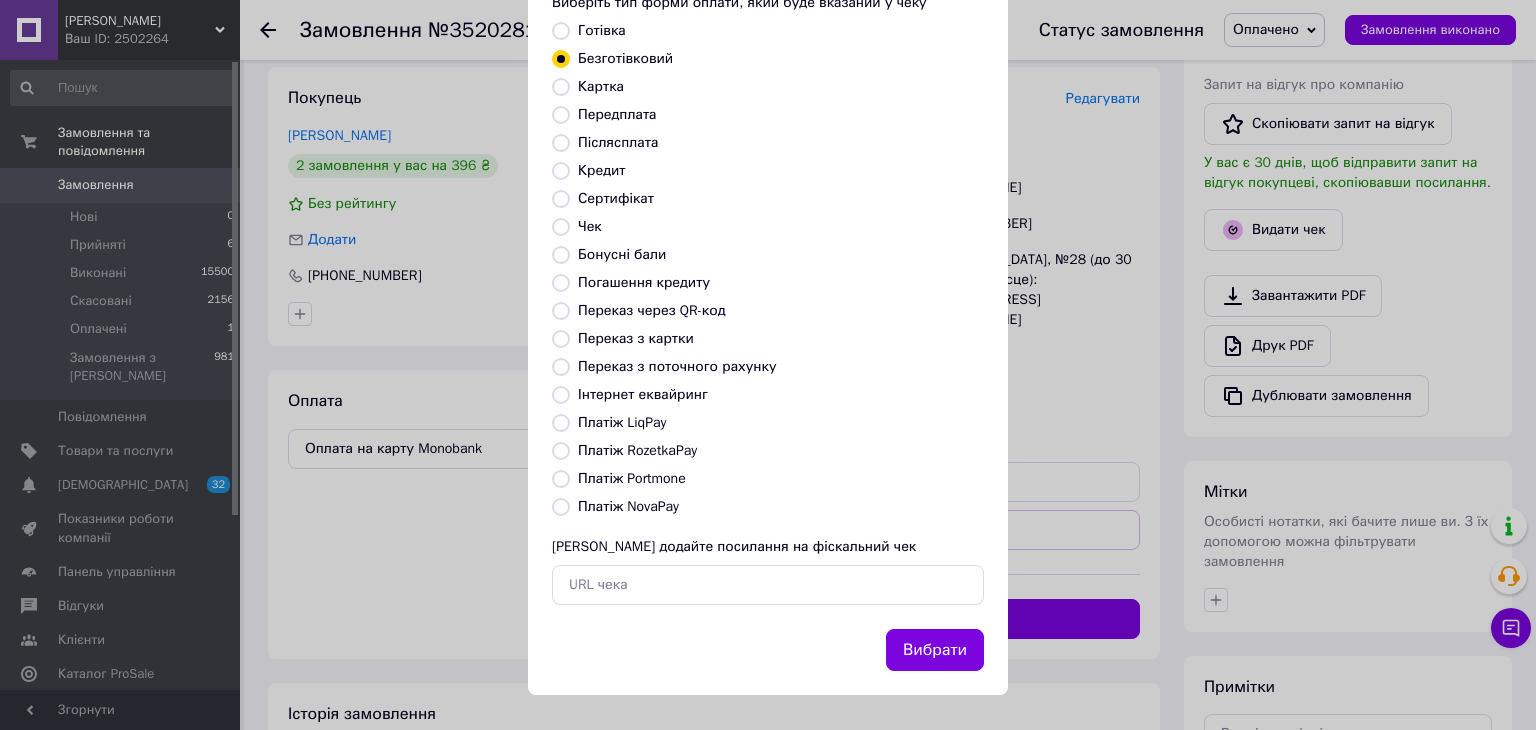 click on "Вибрати" at bounding box center (935, 650) 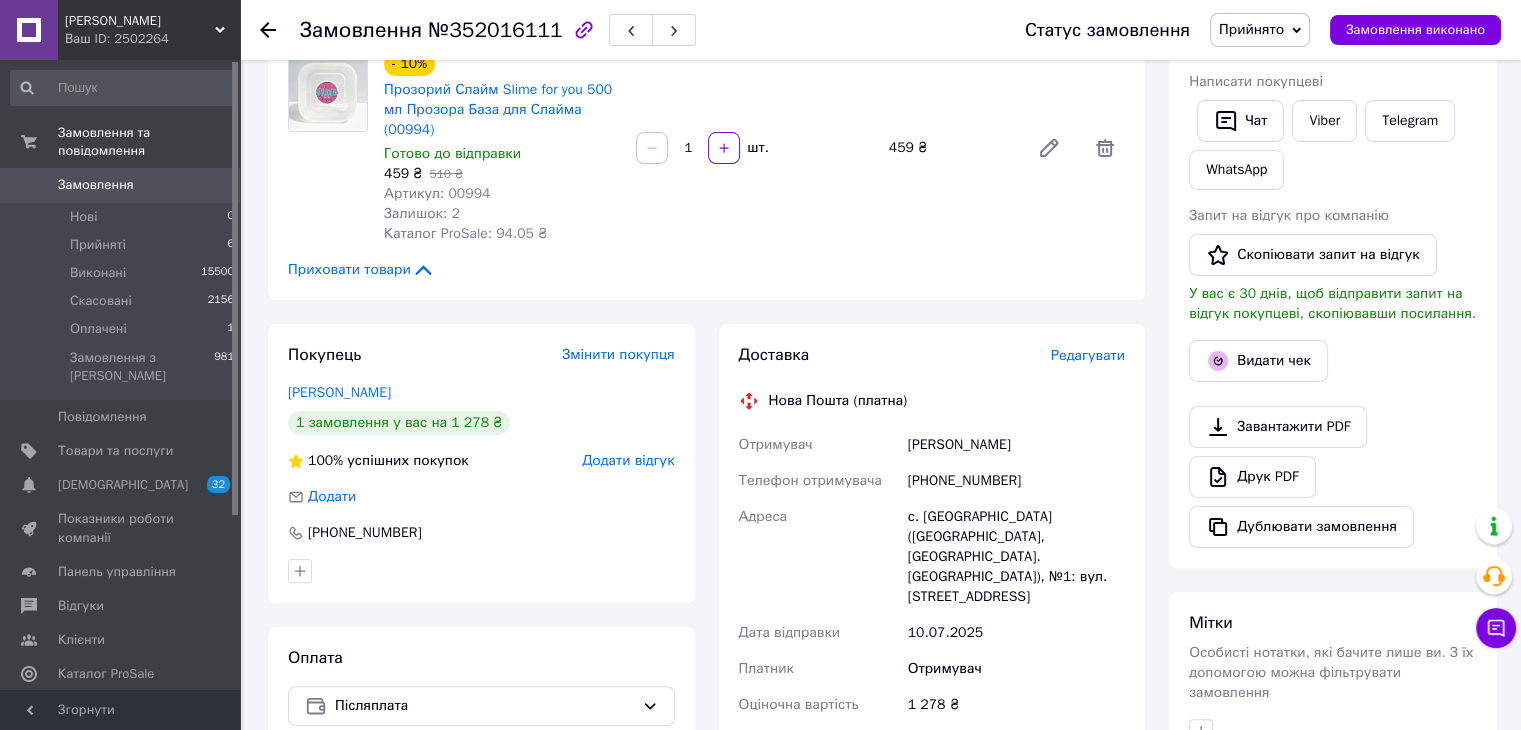 scroll, scrollTop: 700, scrollLeft: 0, axis: vertical 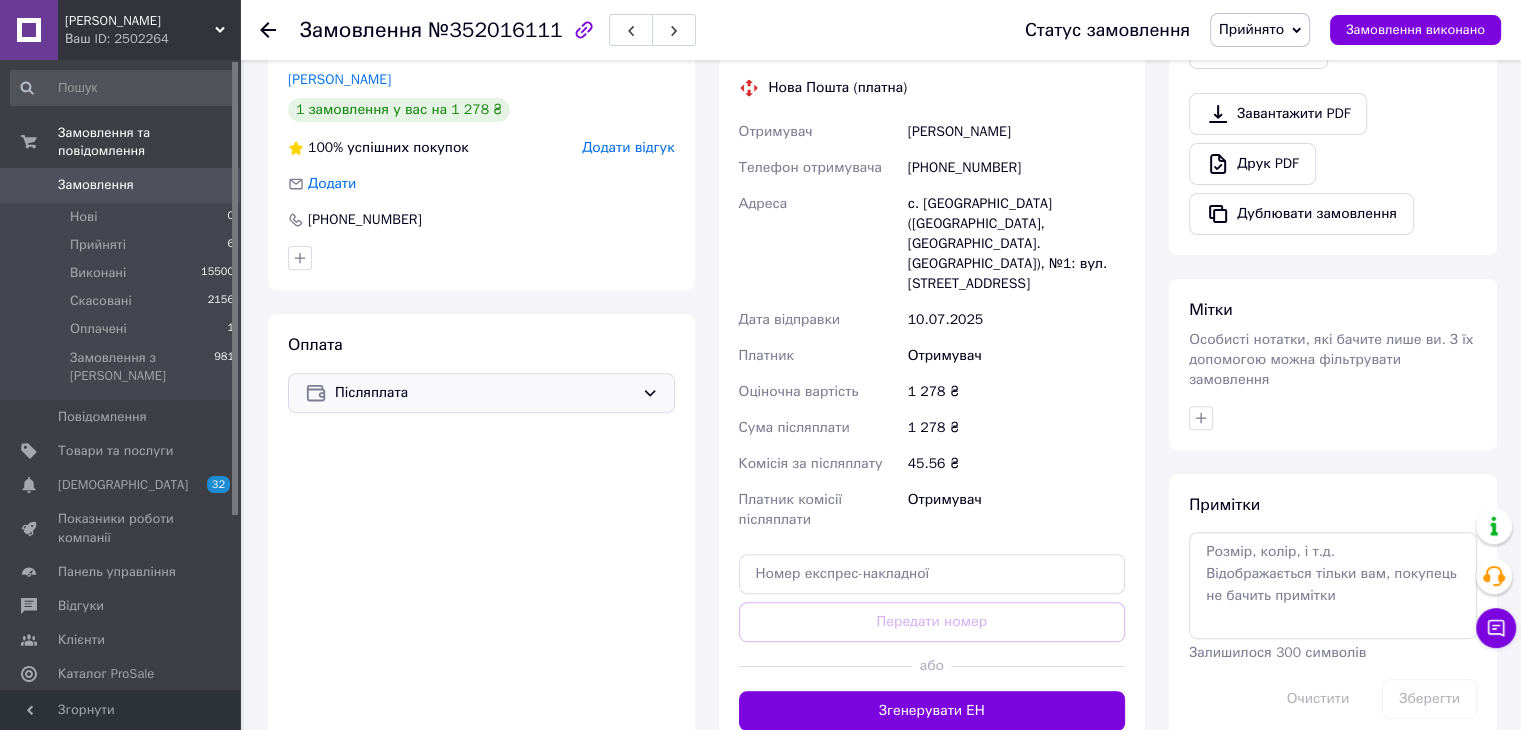 click on "Післяплата" at bounding box center (484, 393) 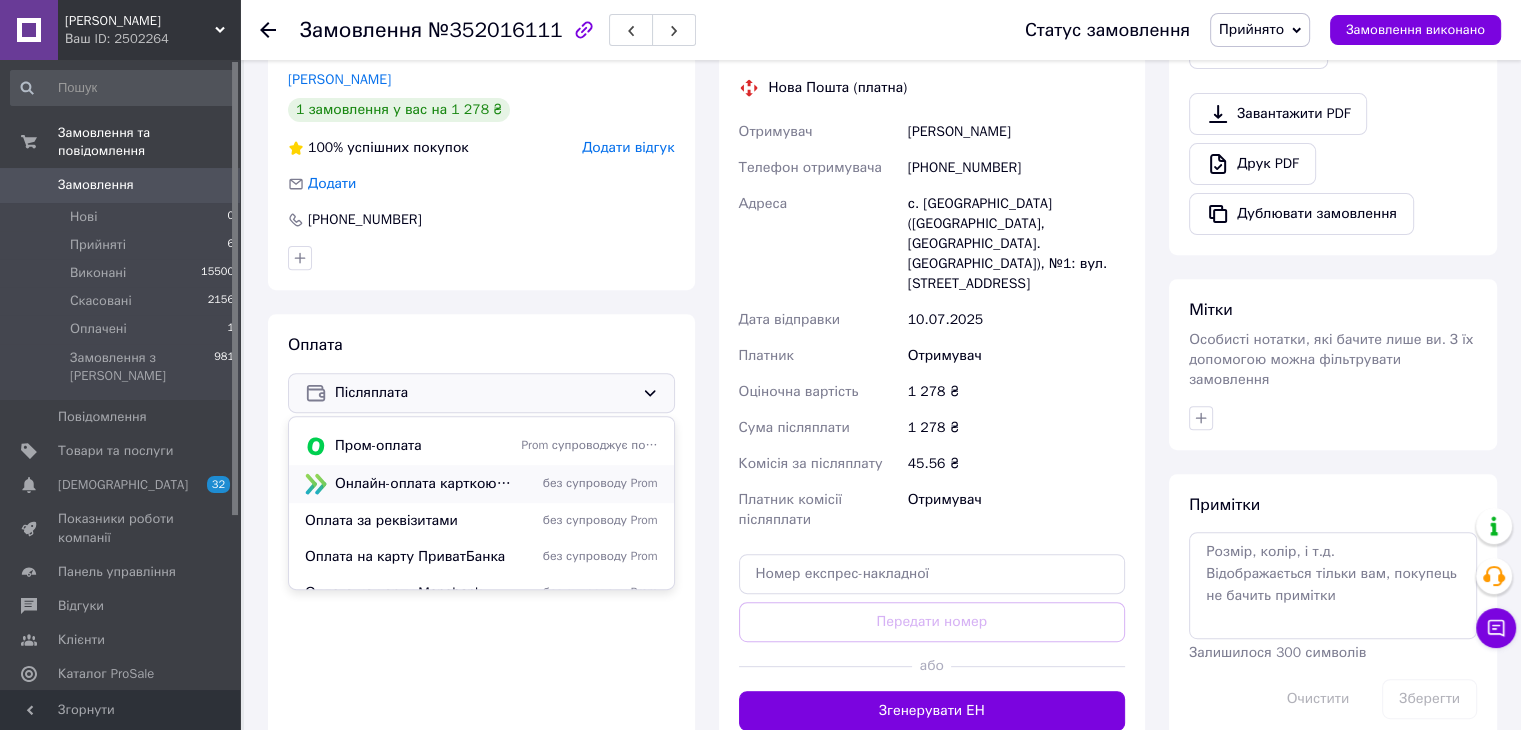 scroll, scrollTop: 50, scrollLeft: 0, axis: vertical 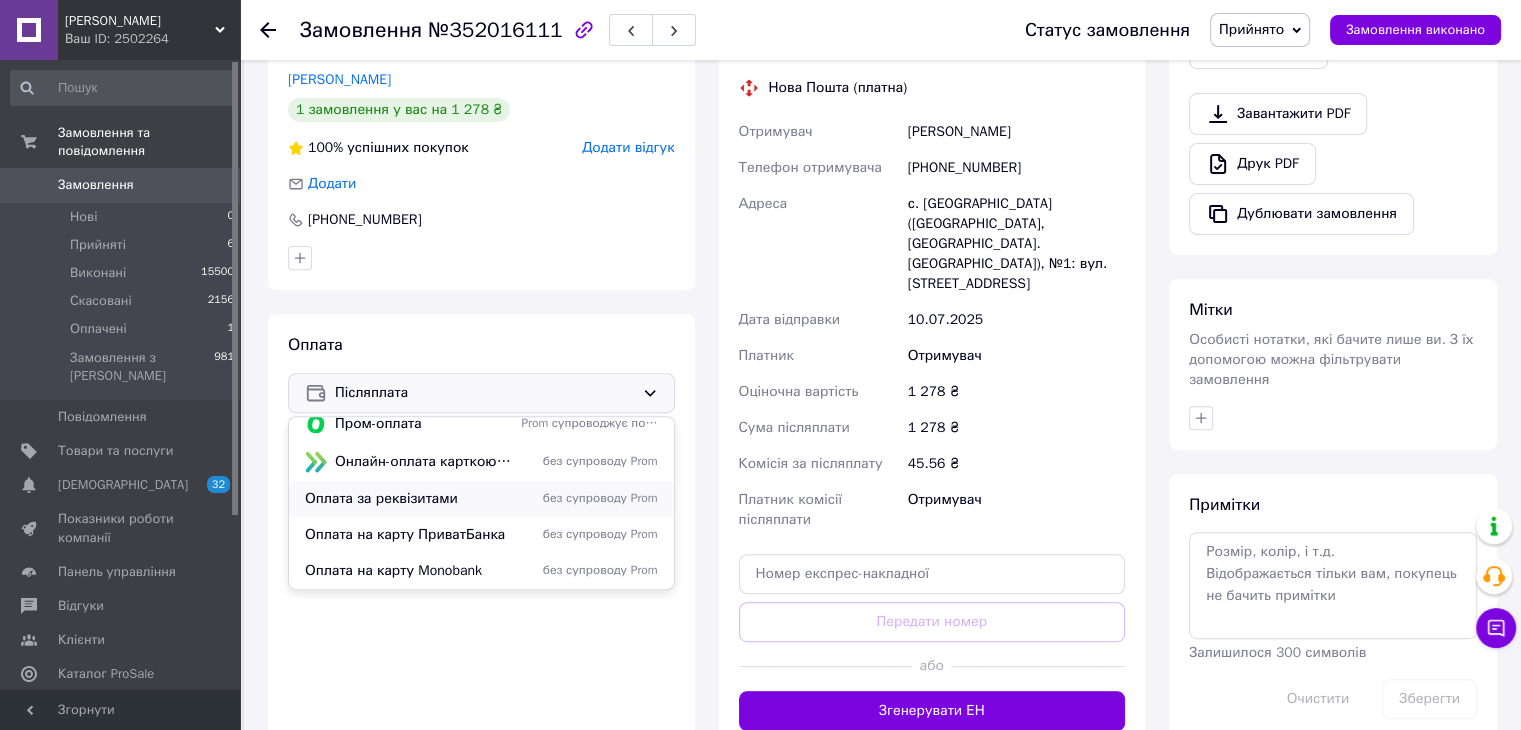 click on "Оплата за реквізитами" at bounding box center [409, 499] 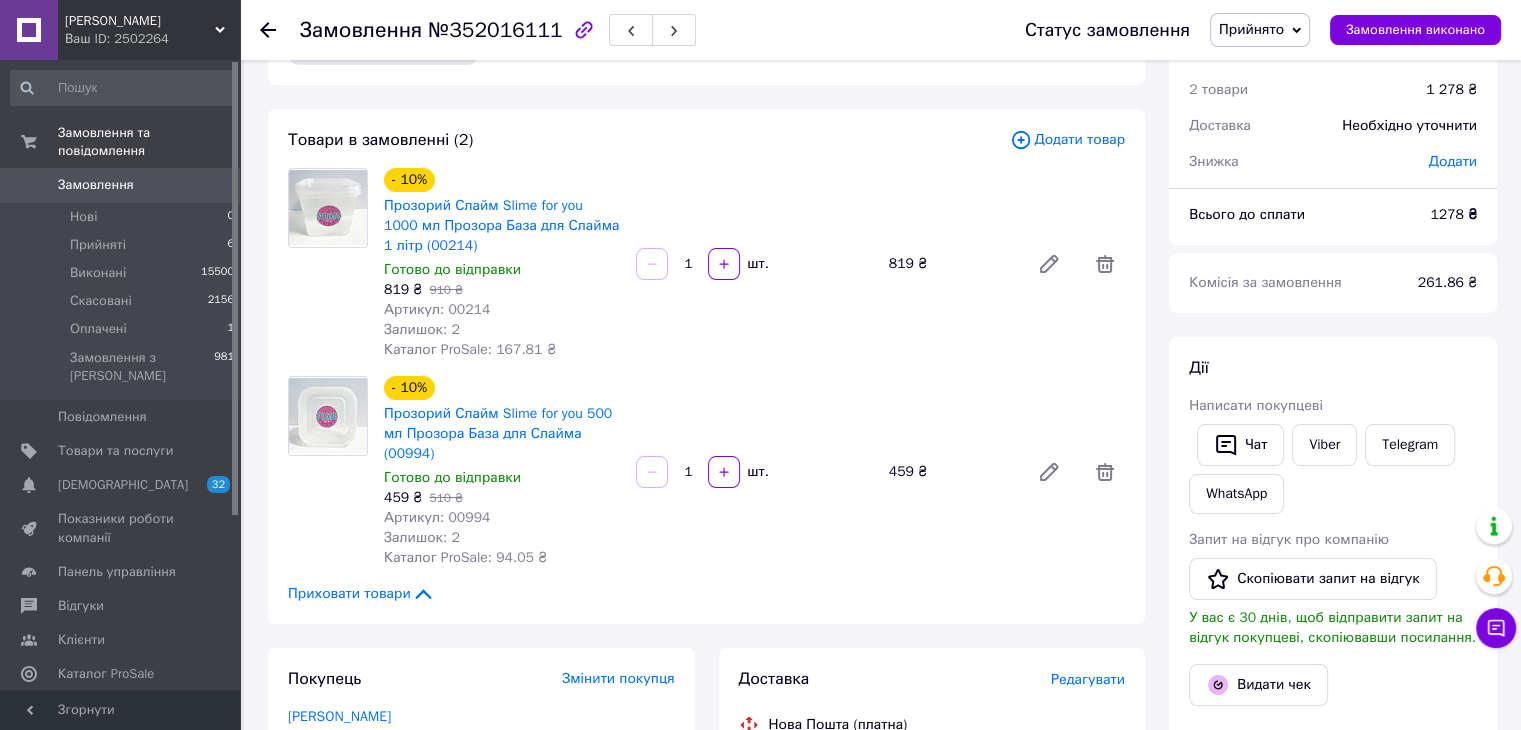 scroll, scrollTop: 0, scrollLeft: 0, axis: both 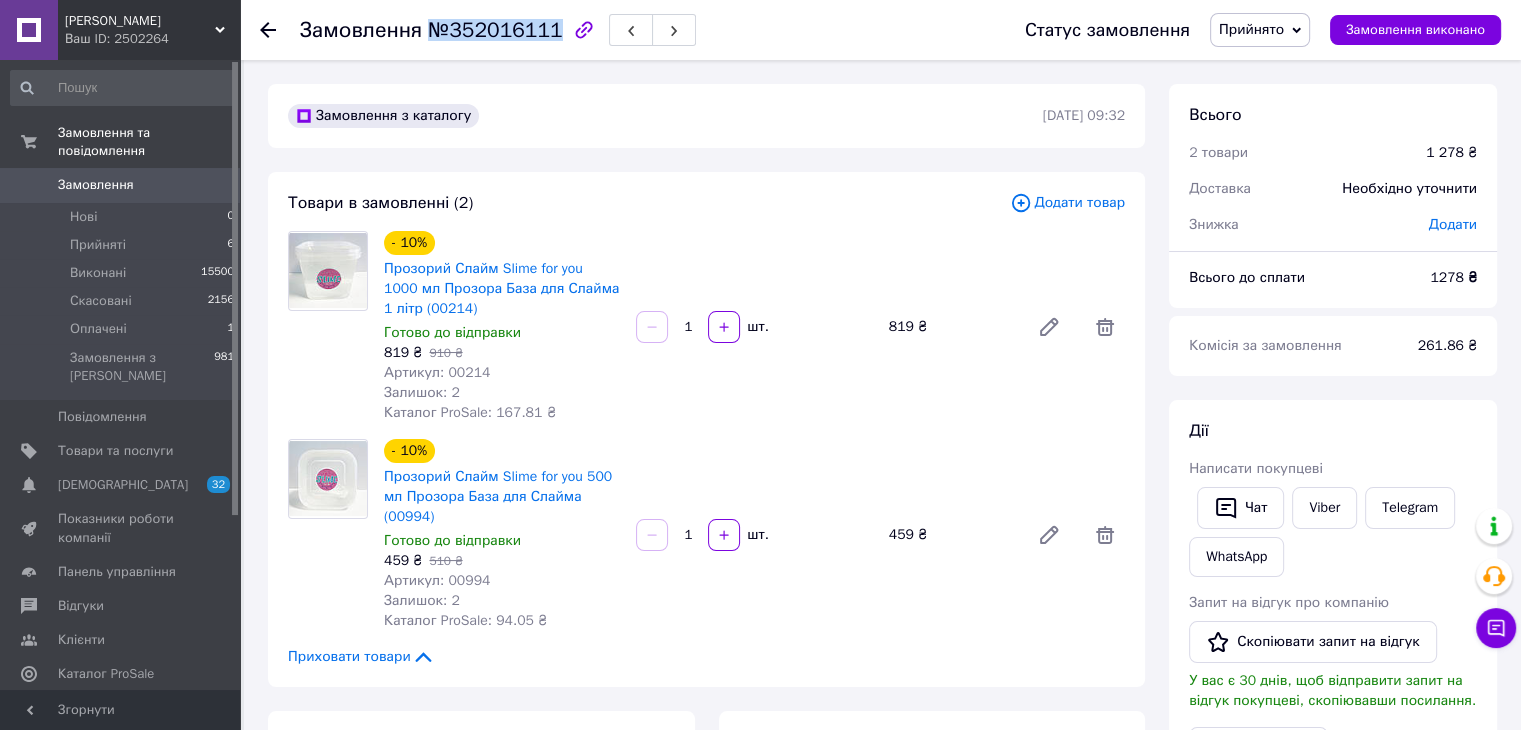 drag, startPoint x: 427, startPoint y: 25, endPoint x: 544, endPoint y: 37, distance: 117.61378 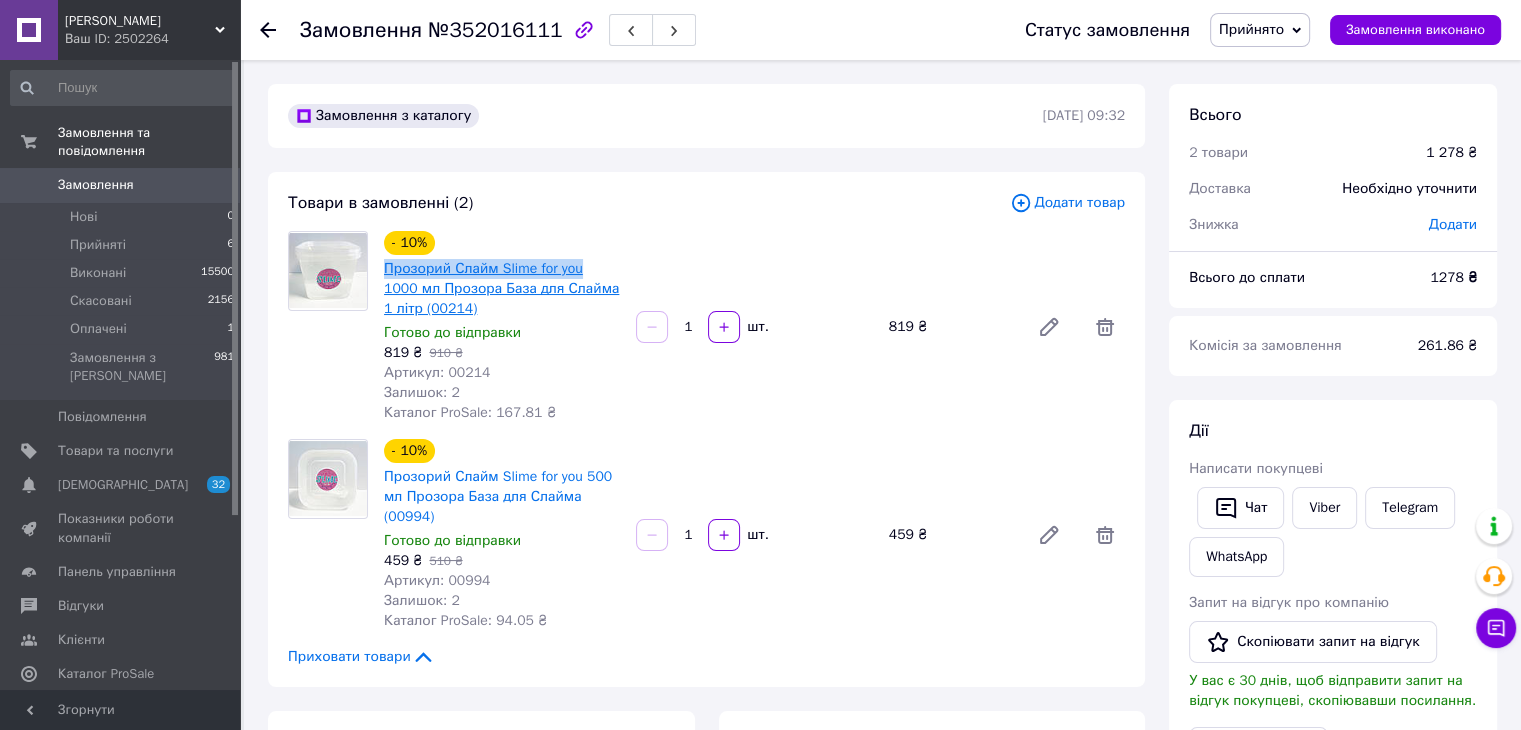 drag, startPoint x: 377, startPoint y: 261, endPoint x: 580, endPoint y: 265, distance: 203.0394 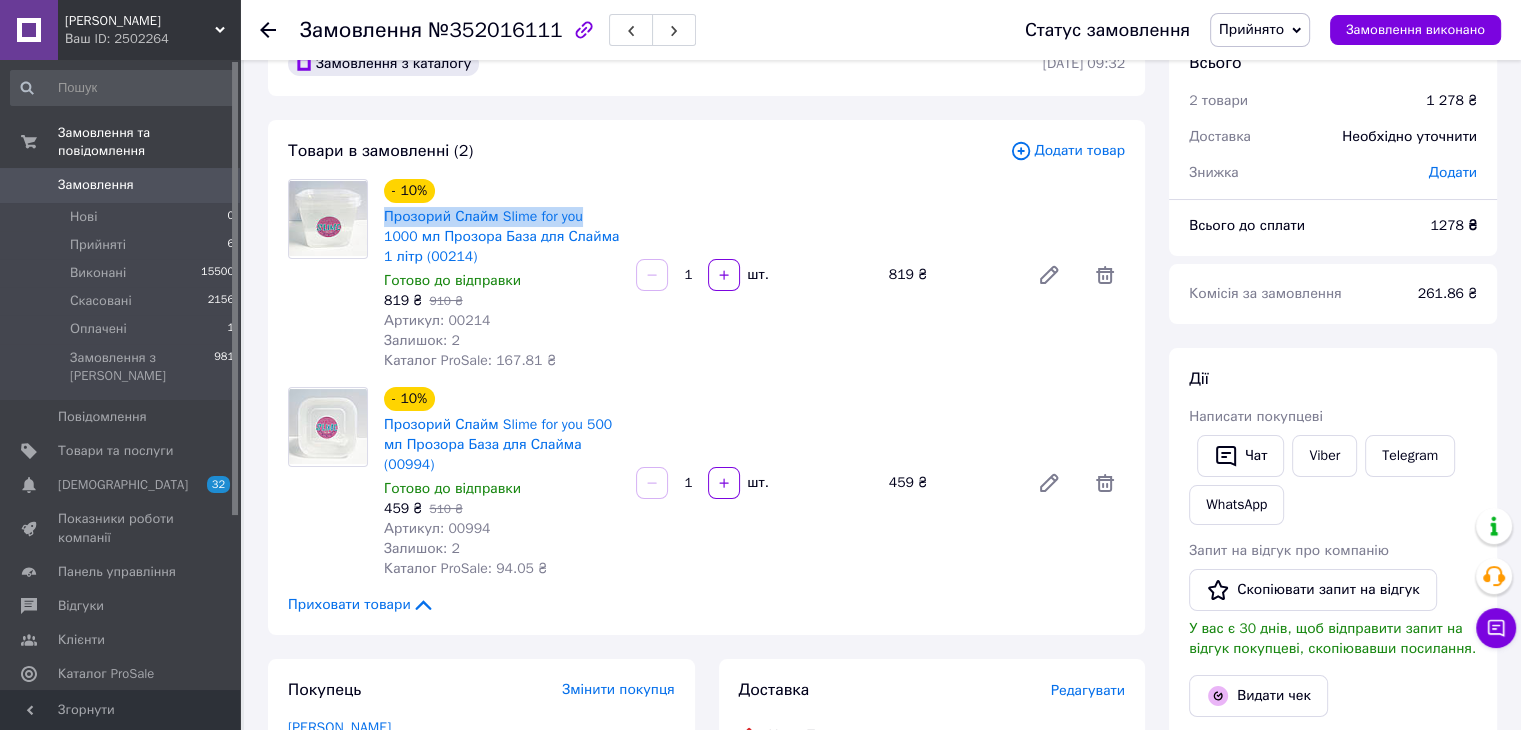 scroll, scrollTop: 100, scrollLeft: 0, axis: vertical 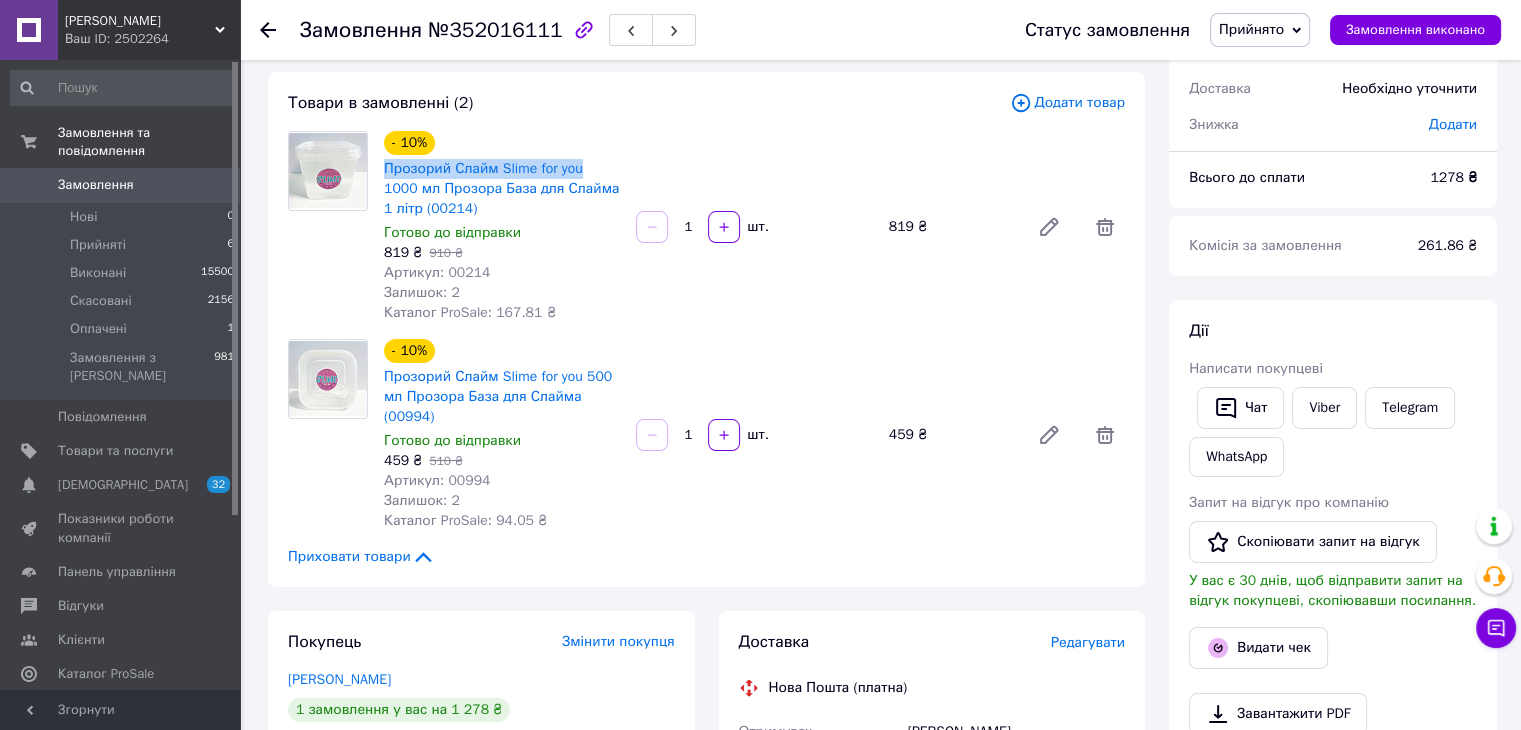 click on "Замовлення" at bounding box center [96, 185] 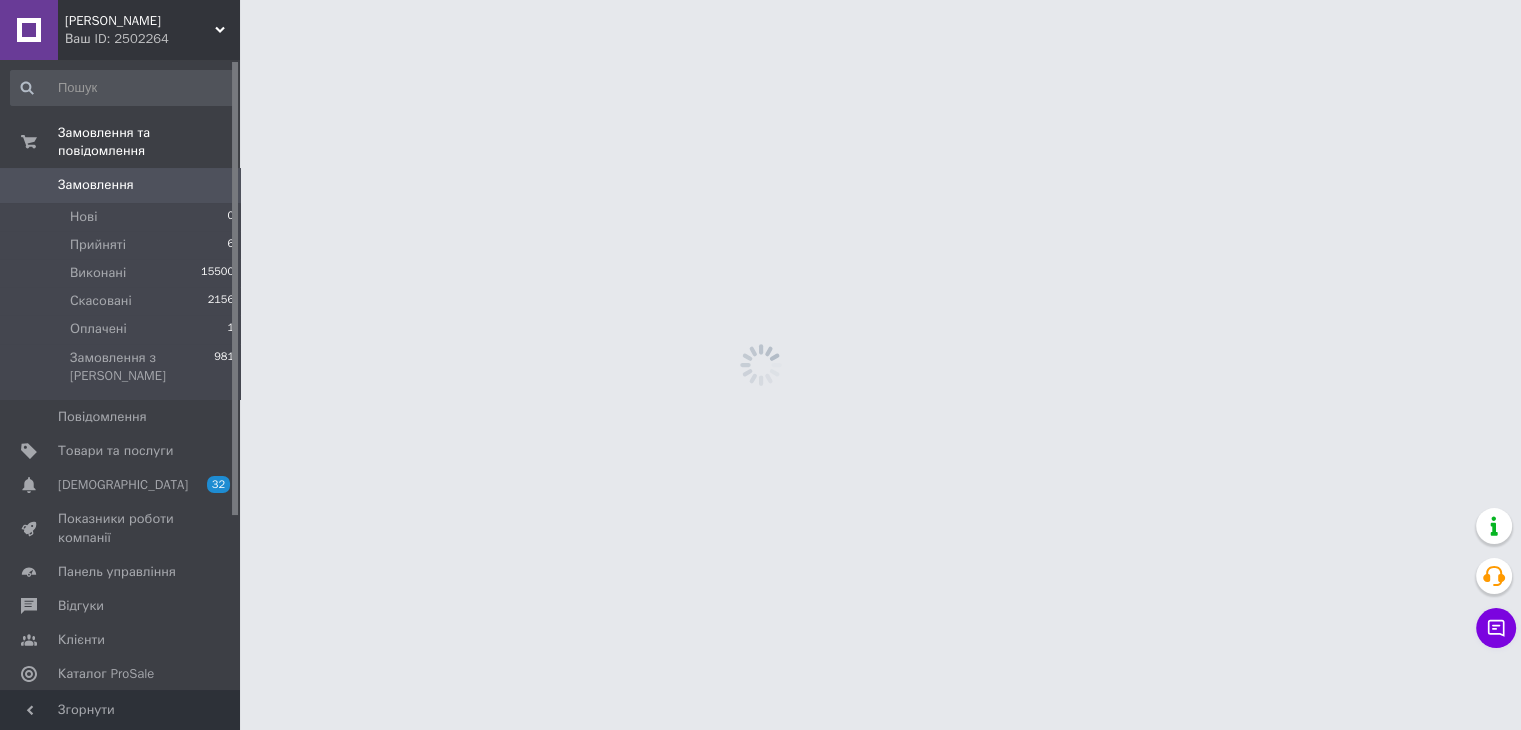 scroll, scrollTop: 0, scrollLeft: 0, axis: both 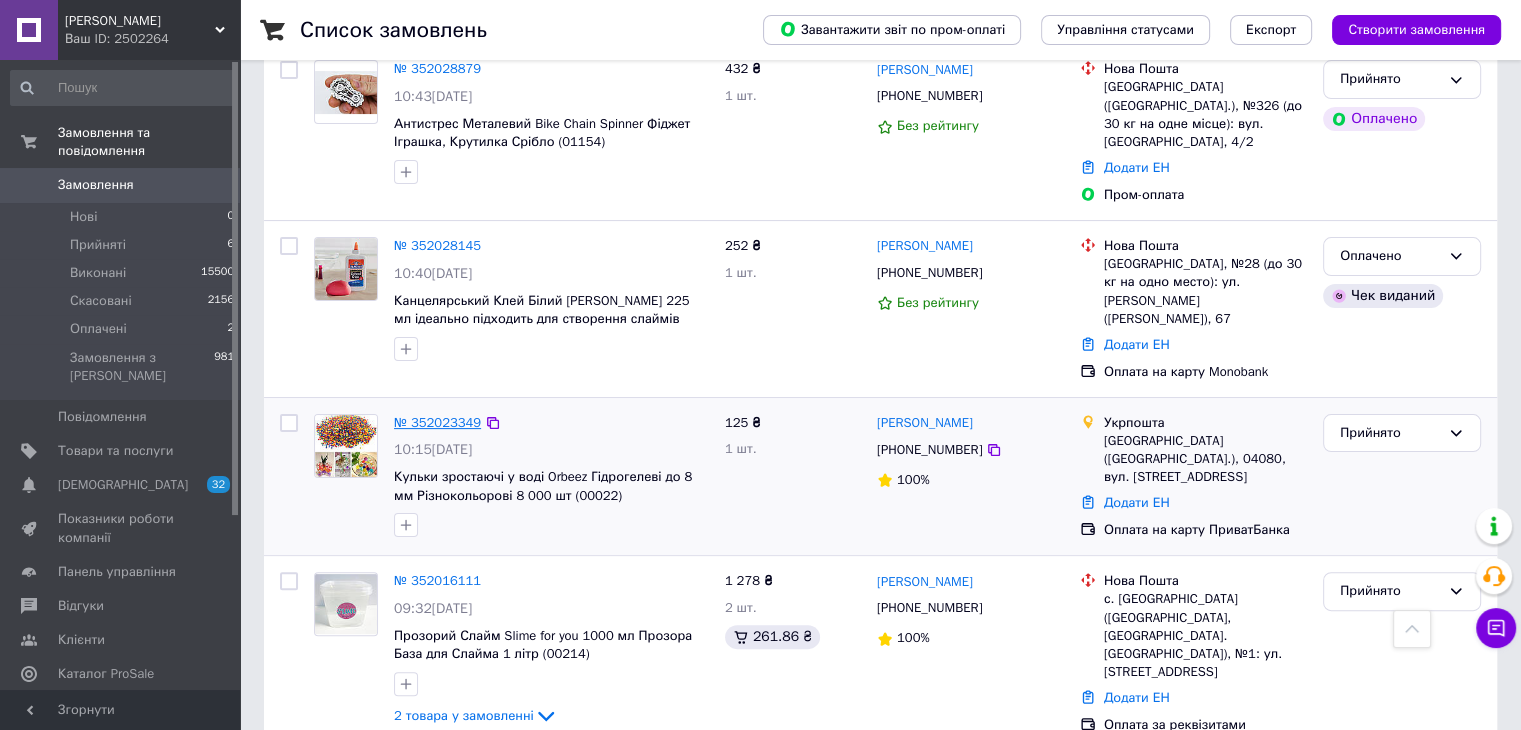 click on "№ 352023349" at bounding box center [437, 422] 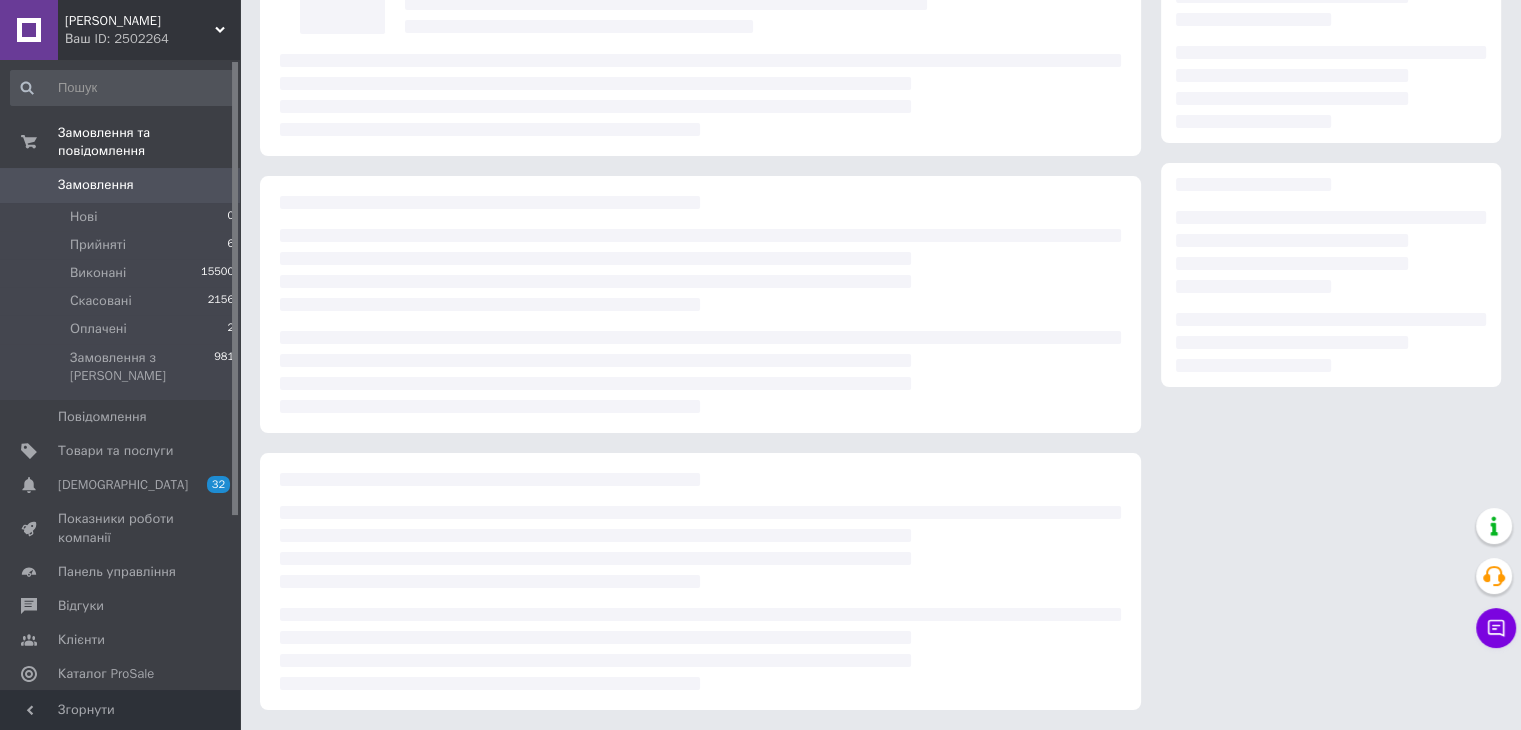 scroll, scrollTop: 184, scrollLeft: 0, axis: vertical 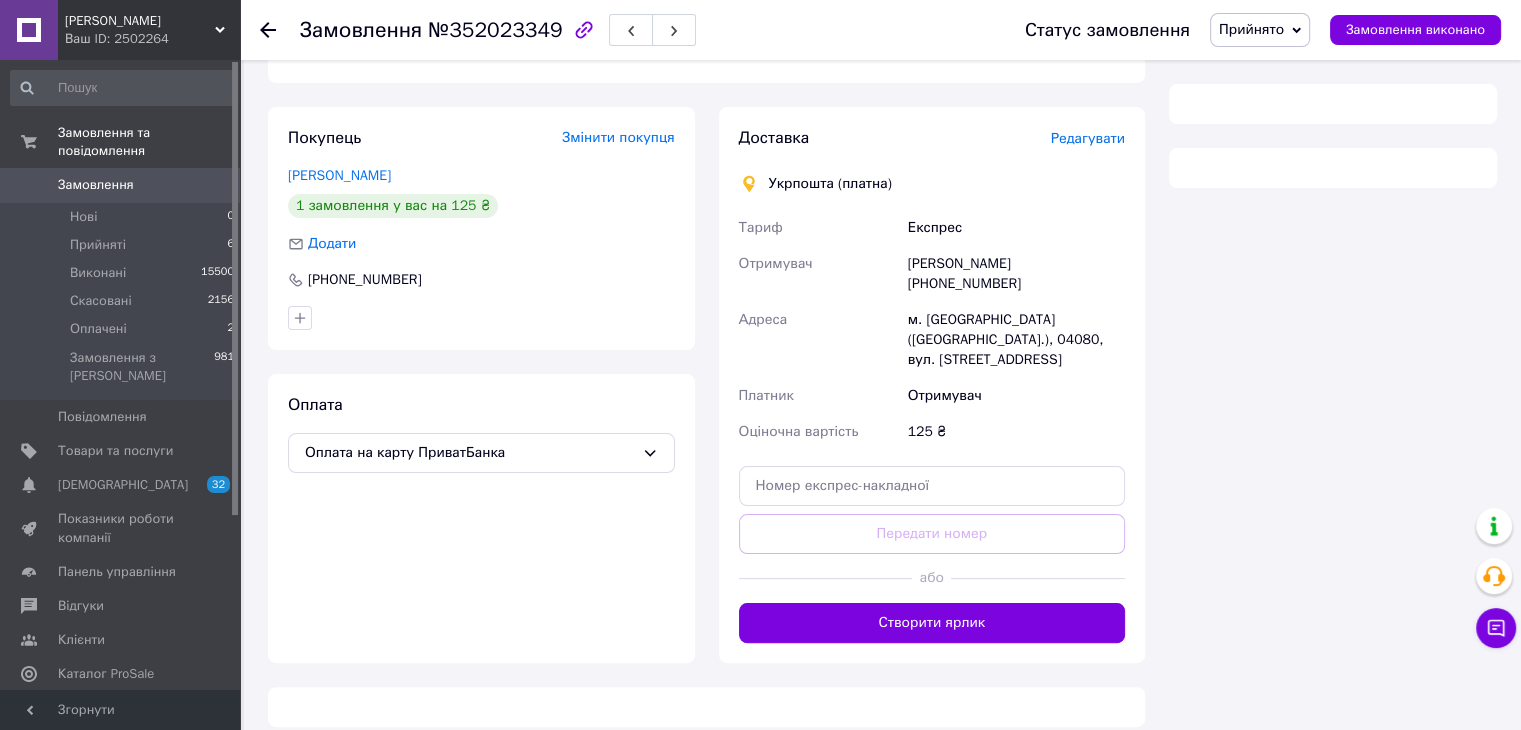 click on "Прийнято" at bounding box center [1251, 29] 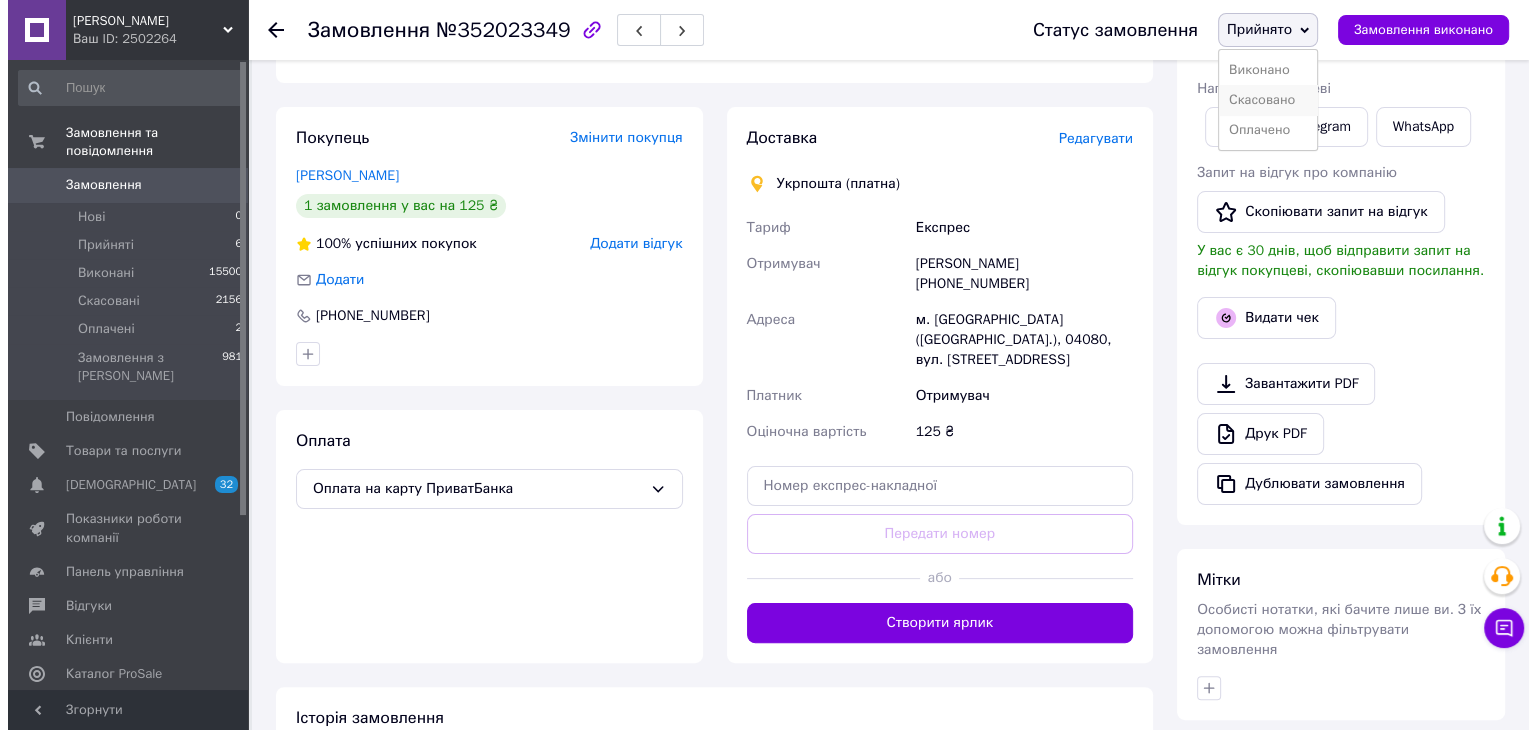 scroll, scrollTop: 400, scrollLeft: 0, axis: vertical 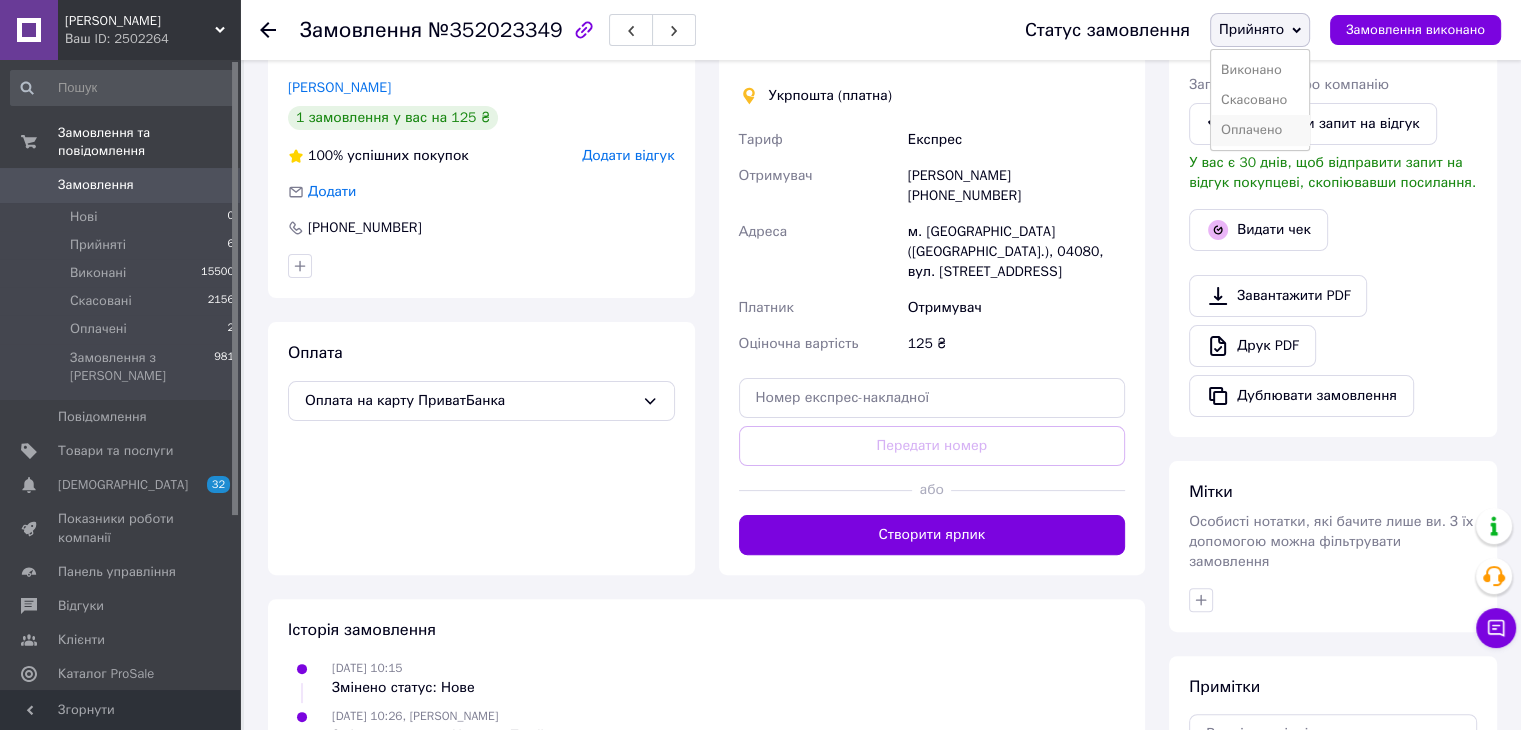 click on "Оплачено" at bounding box center [1260, 130] 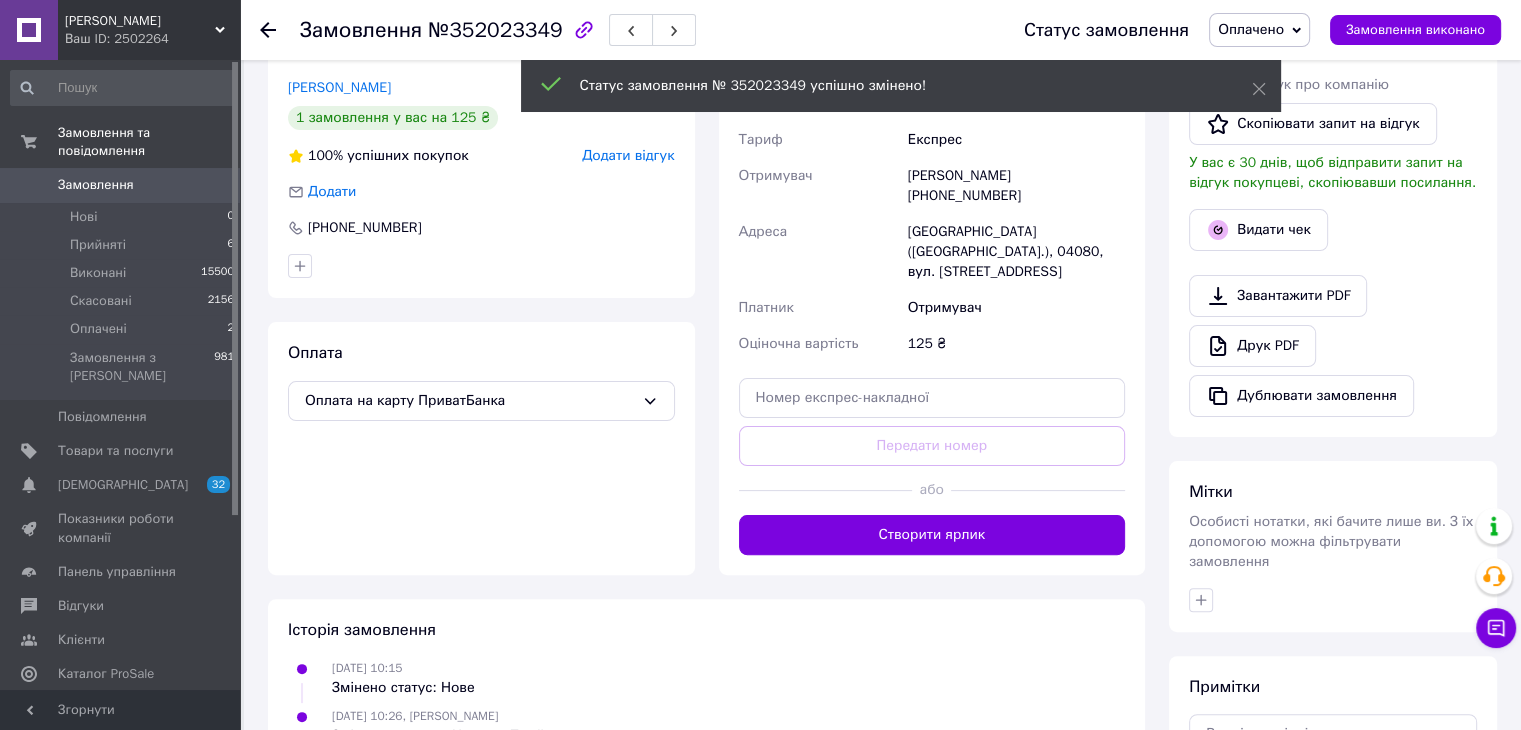 click on "Дії Написати покупцеві Viber Telegram WhatsApp Запит на відгук про компанію   Скопіювати запит на відгук У вас є 30 днів, щоб відправити запит на відгук покупцеві, скопіювавши посилання.   Видати чек   Завантажити PDF   Друк PDF   Дублювати замовлення" at bounding box center (1333, 184) 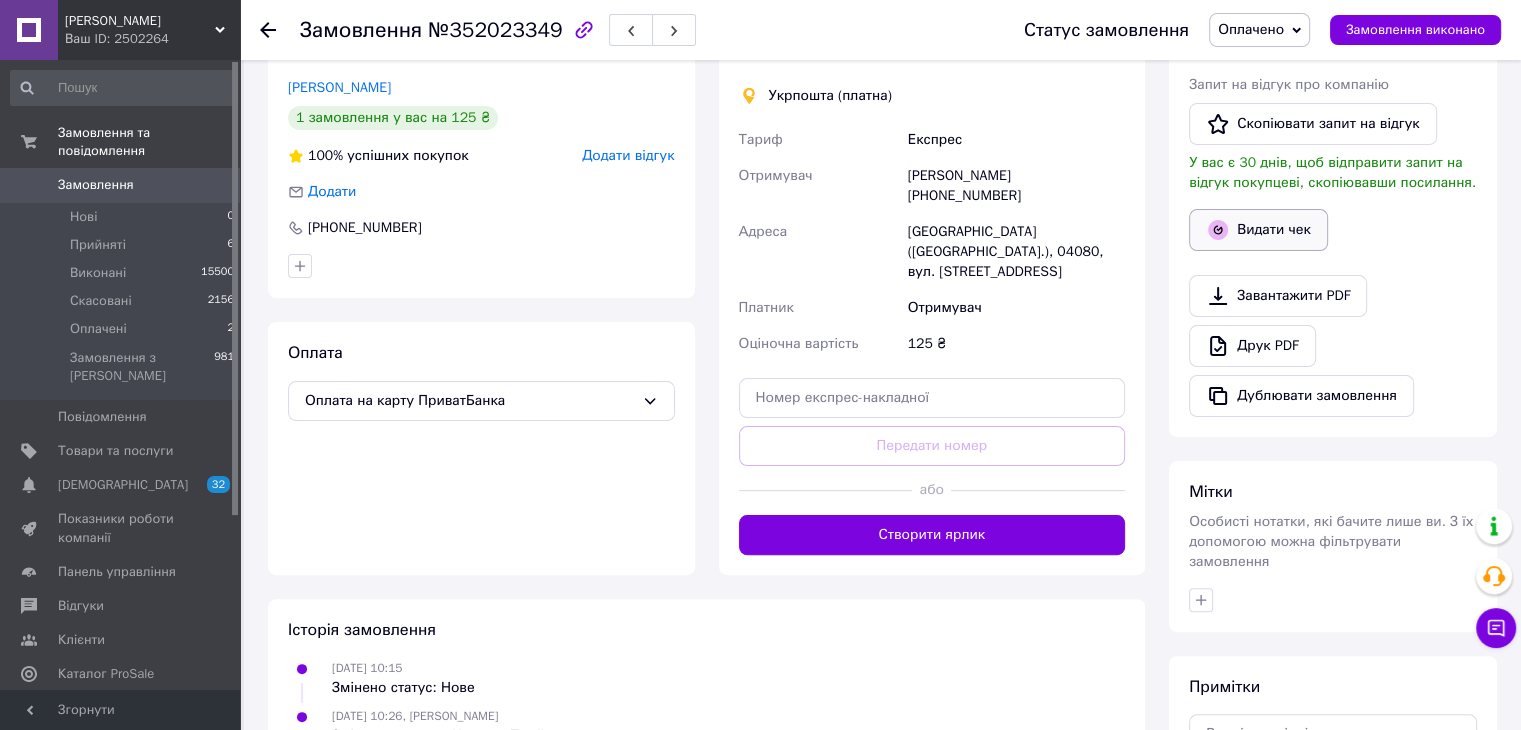 click on "Видати чек" at bounding box center (1258, 230) 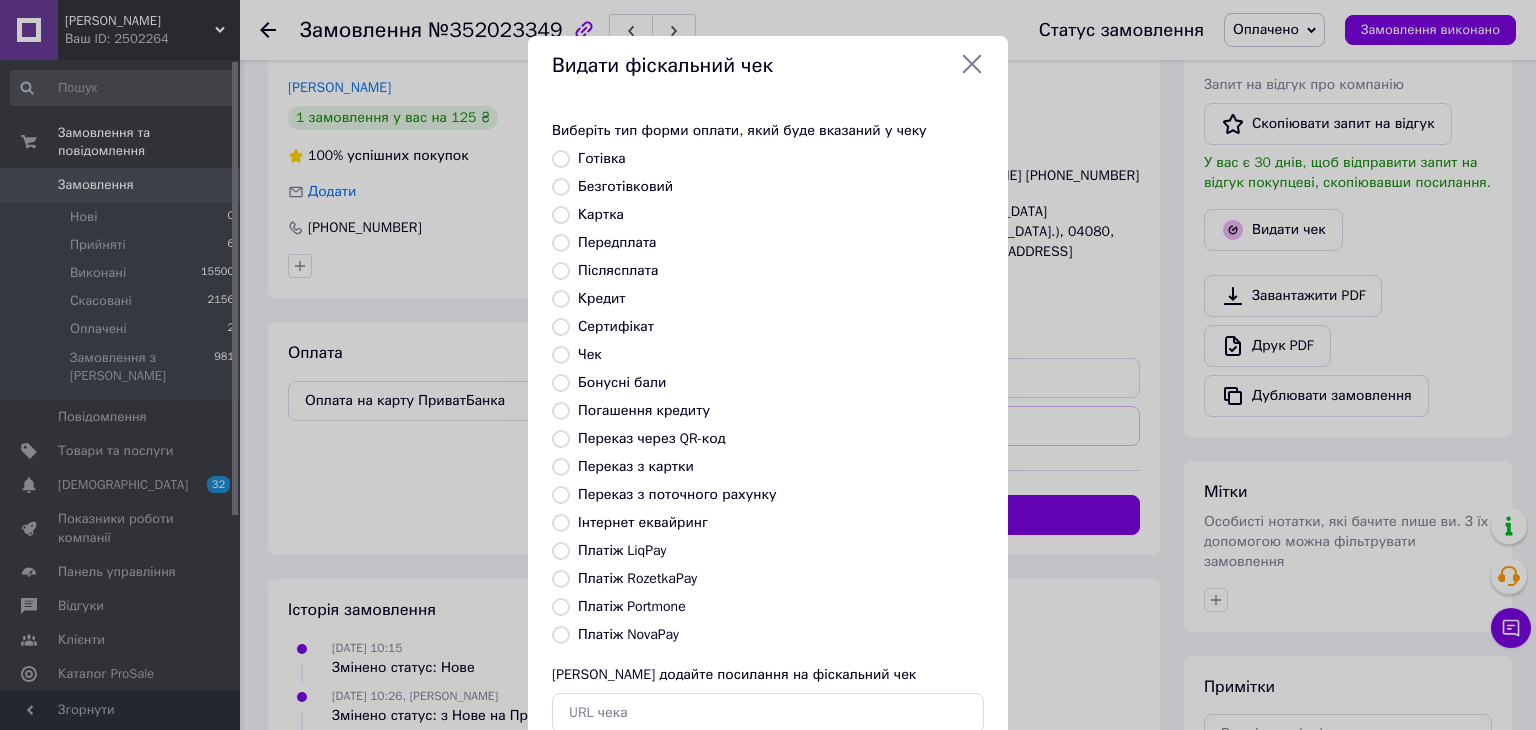 click on "Безготівковий" at bounding box center [625, 186] 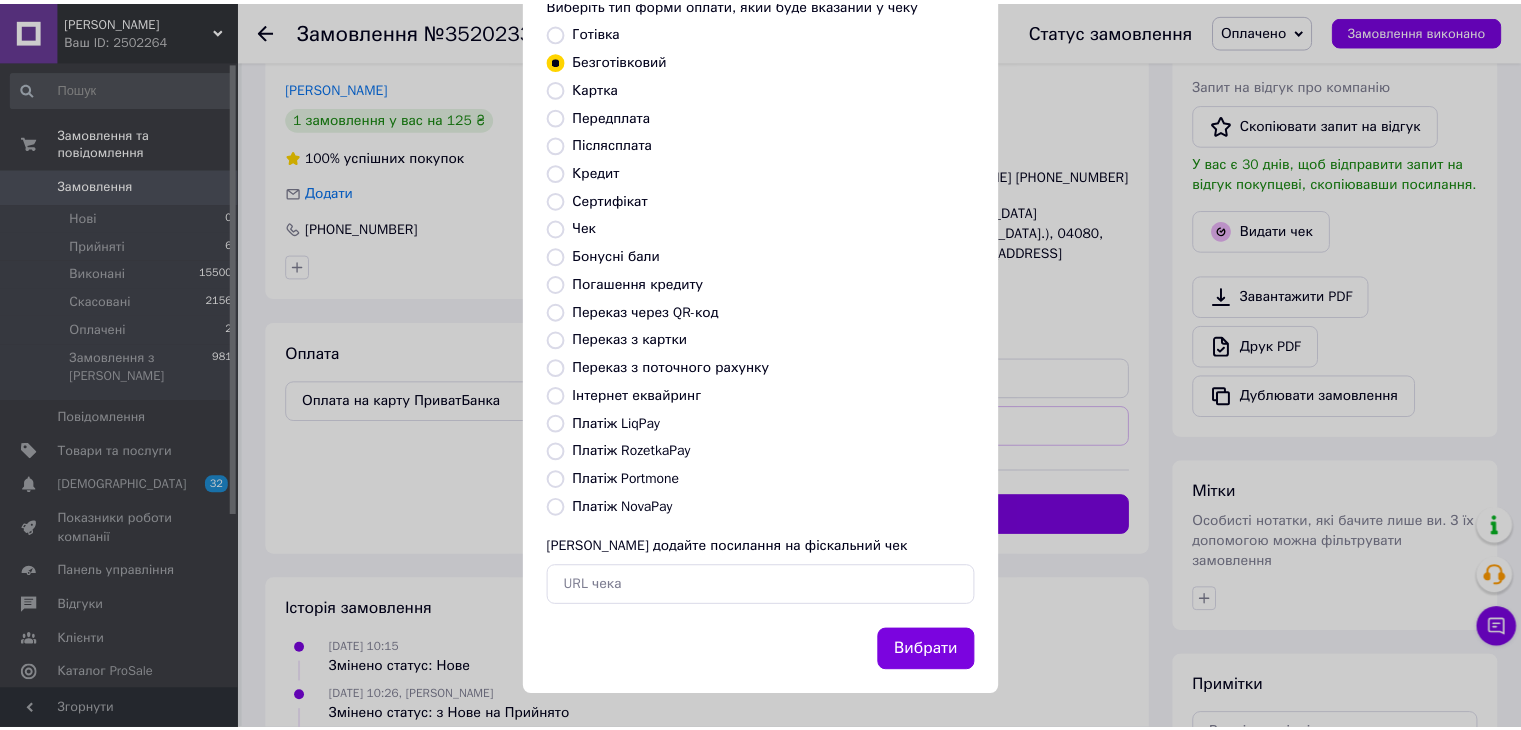 scroll, scrollTop: 128, scrollLeft: 0, axis: vertical 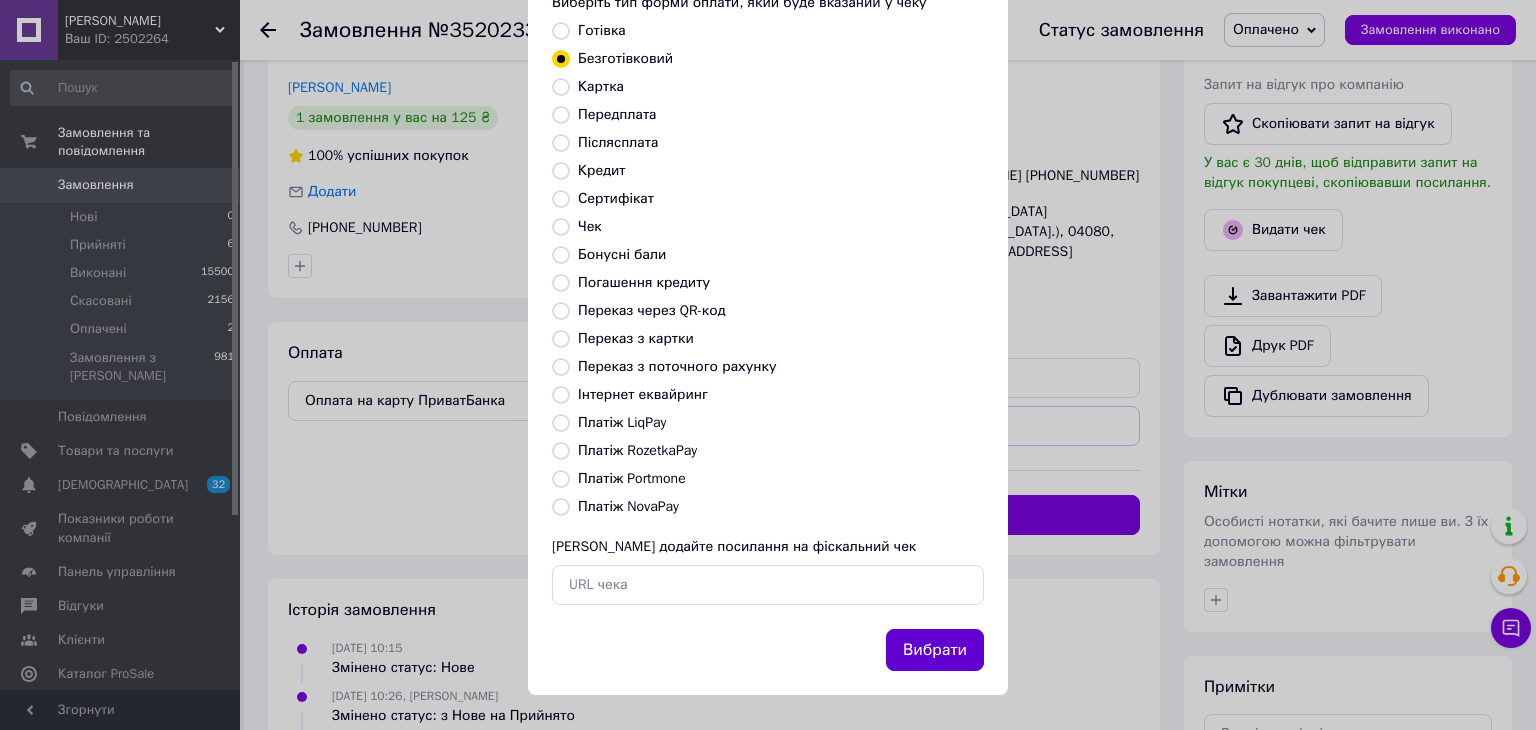click on "Вибрати" at bounding box center [935, 650] 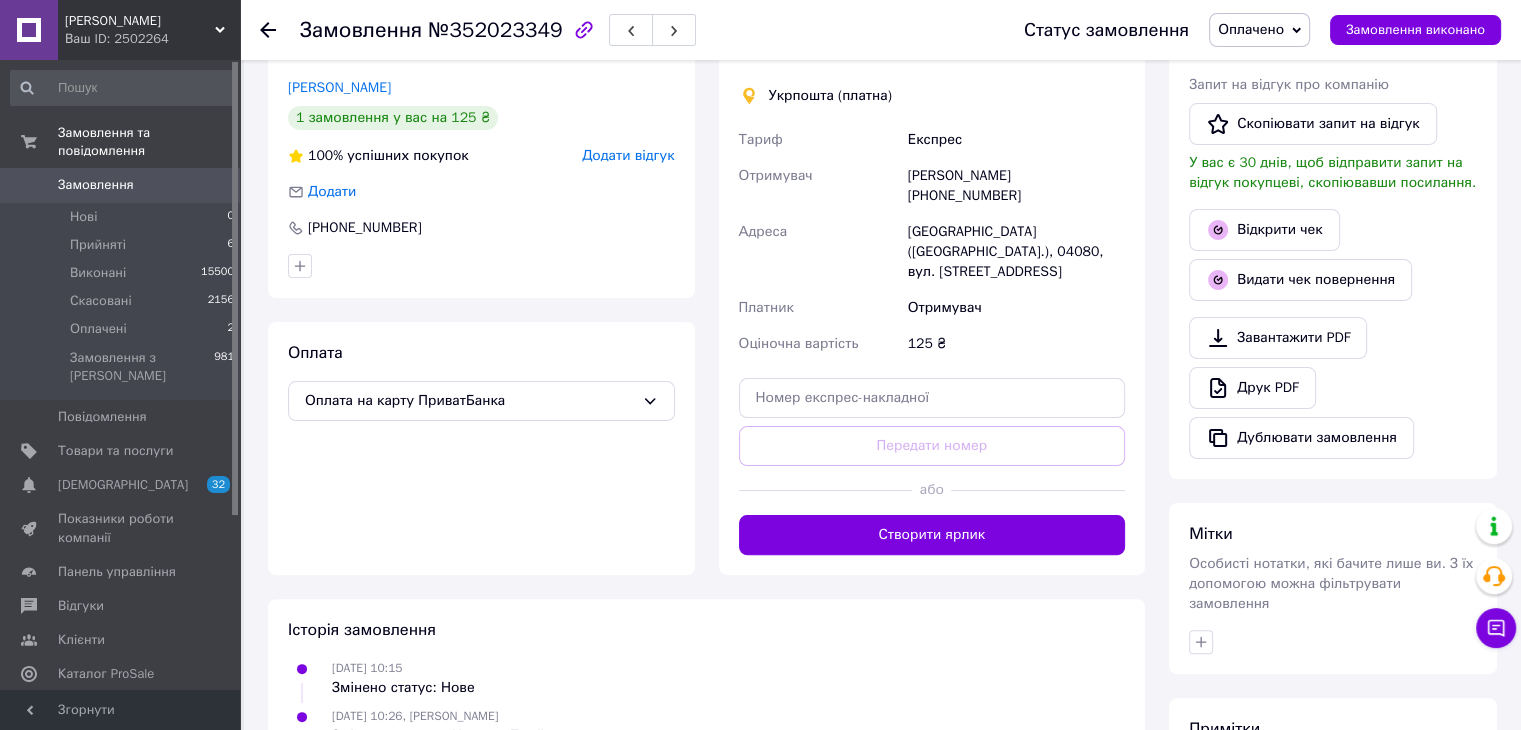 click on "Замовлення" at bounding box center (96, 185) 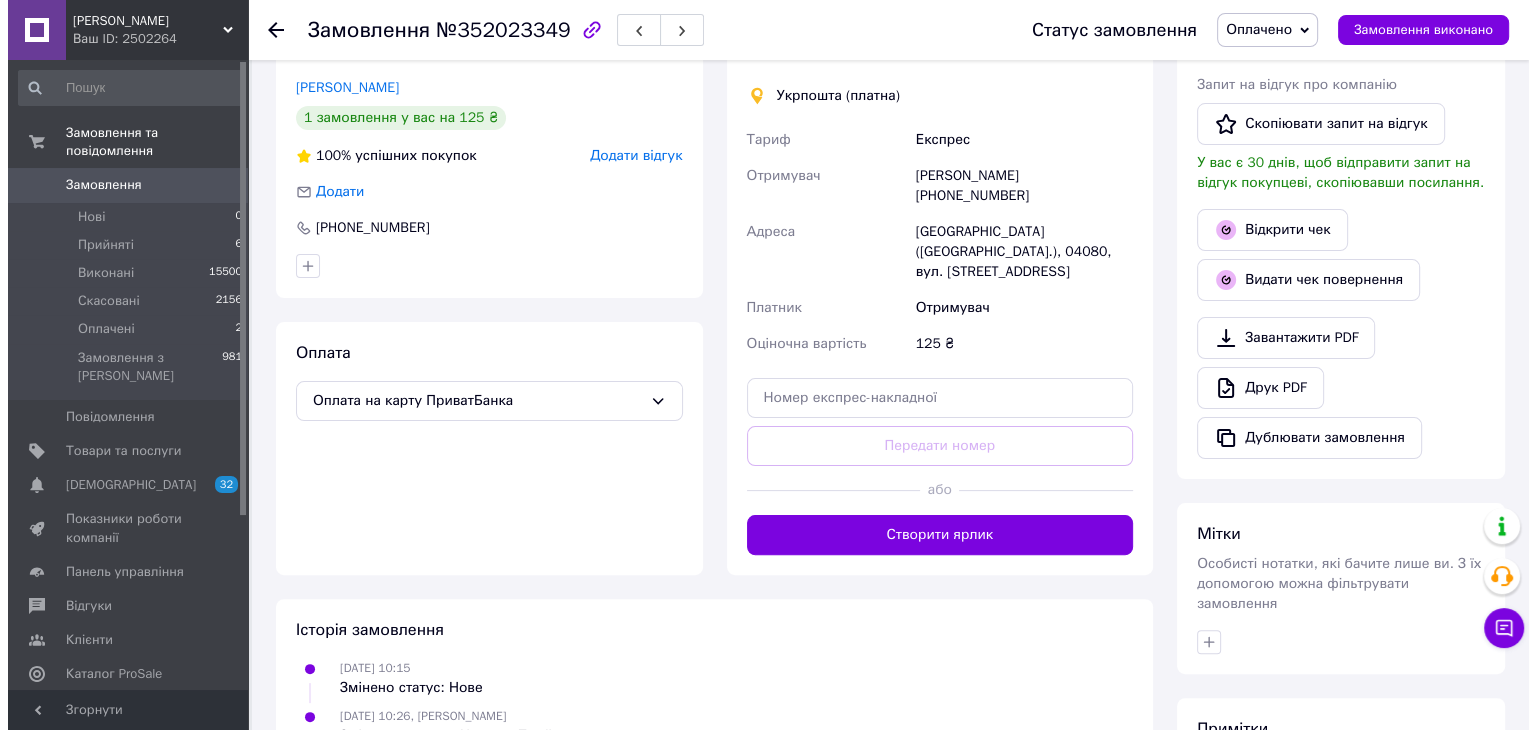 scroll, scrollTop: 0, scrollLeft: 0, axis: both 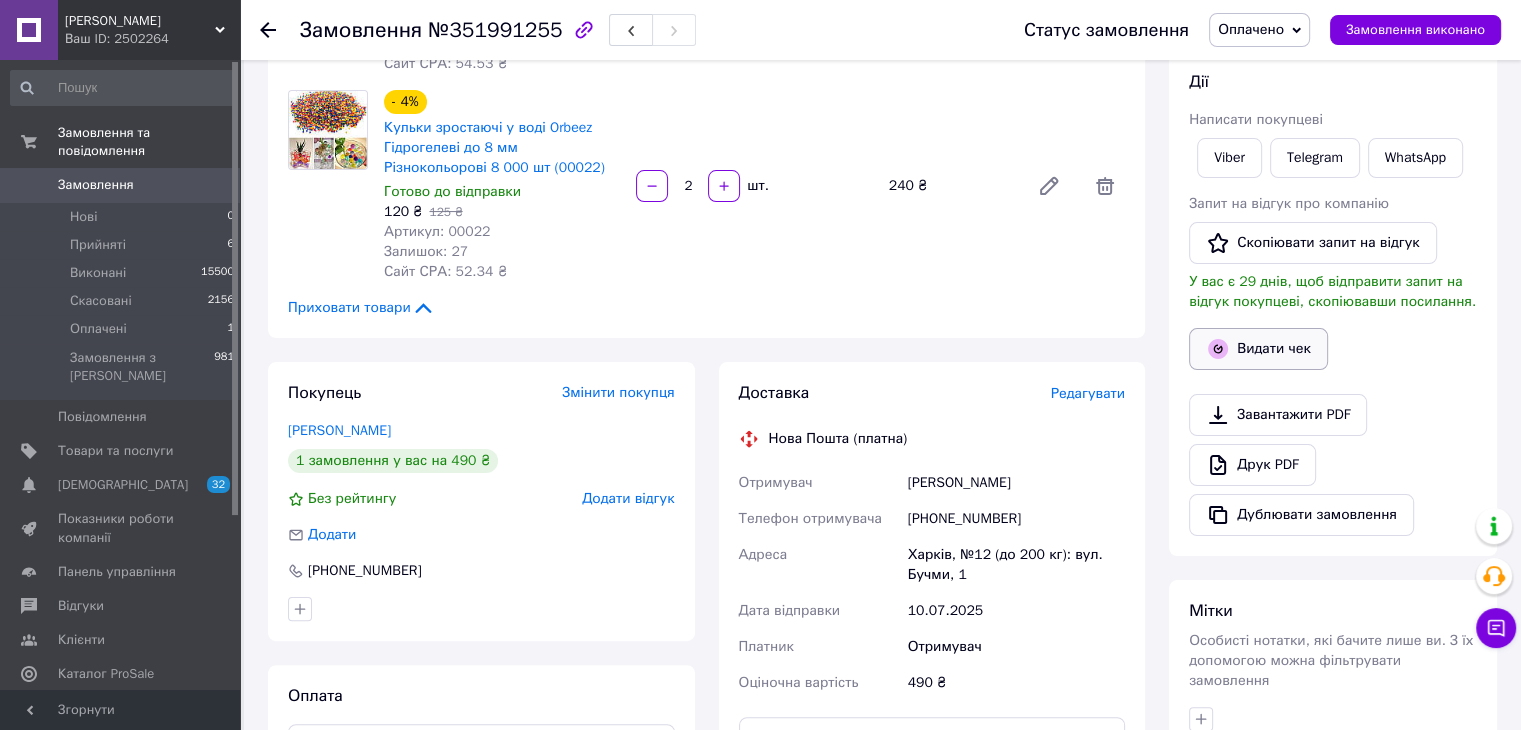click on "Видати чек" at bounding box center [1258, 349] 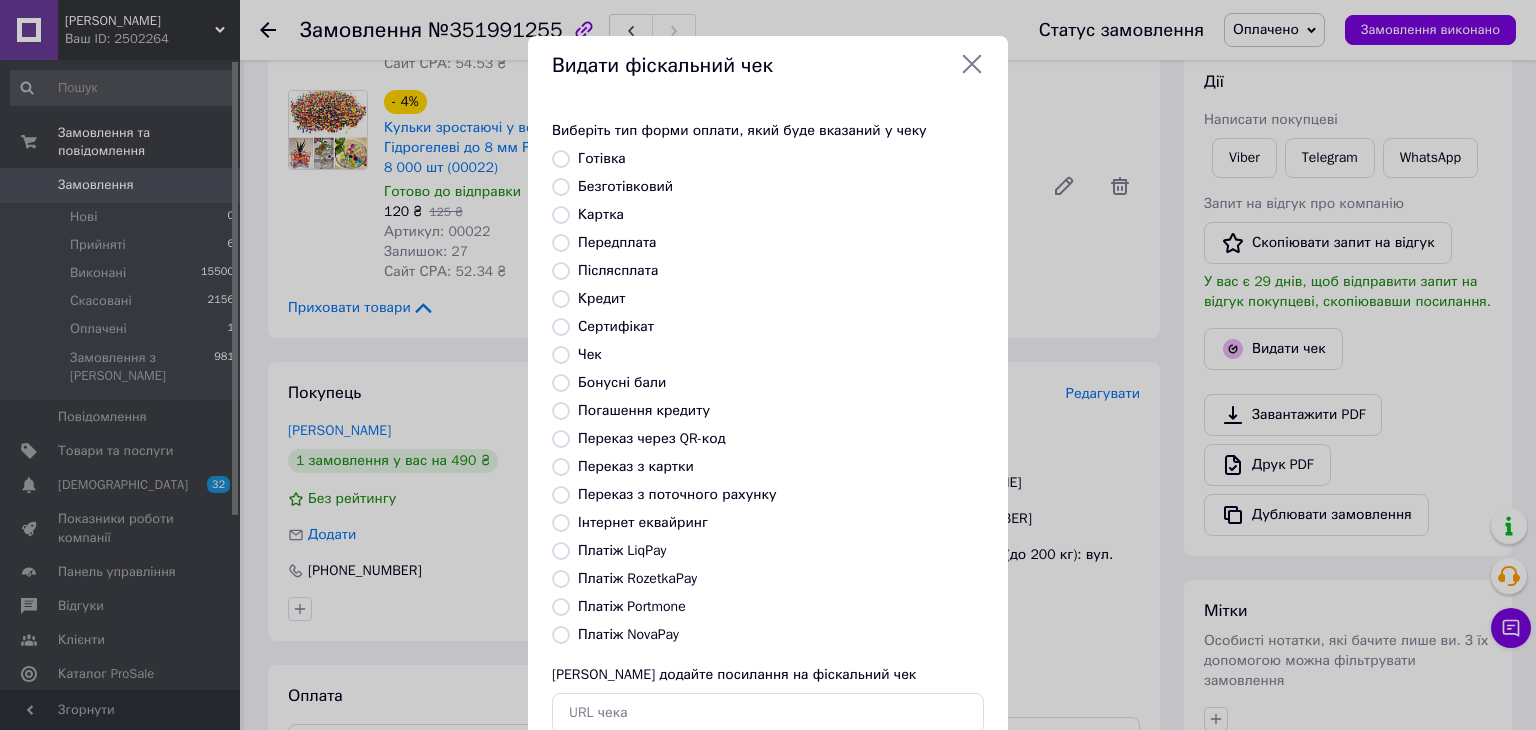 click on "Безготівковий" at bounding box center (625, 186) 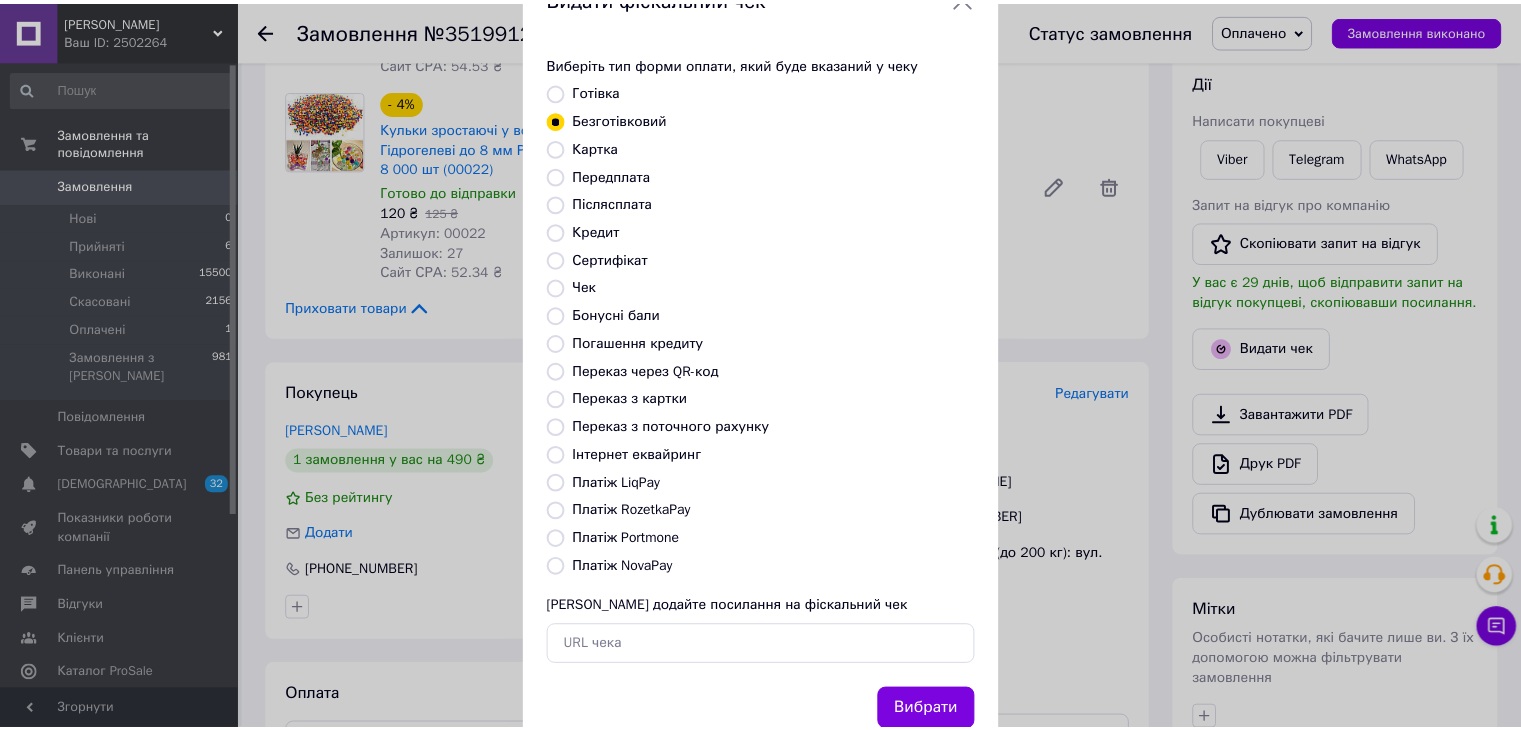 scroll, scrollTop: 128, scrollLeft: 0, axis: vertical 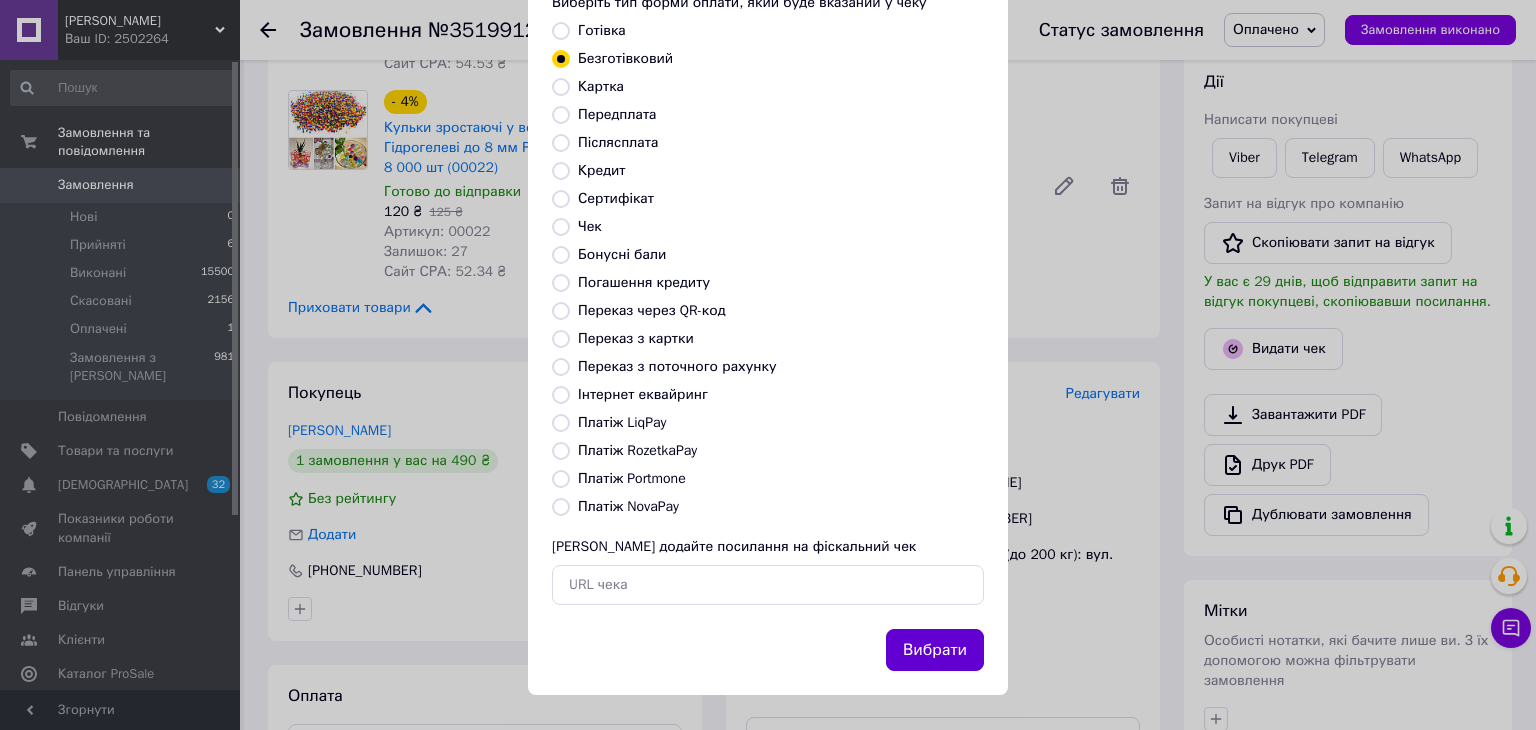 click on "Вибрати" at bounding box center [935, 650] 